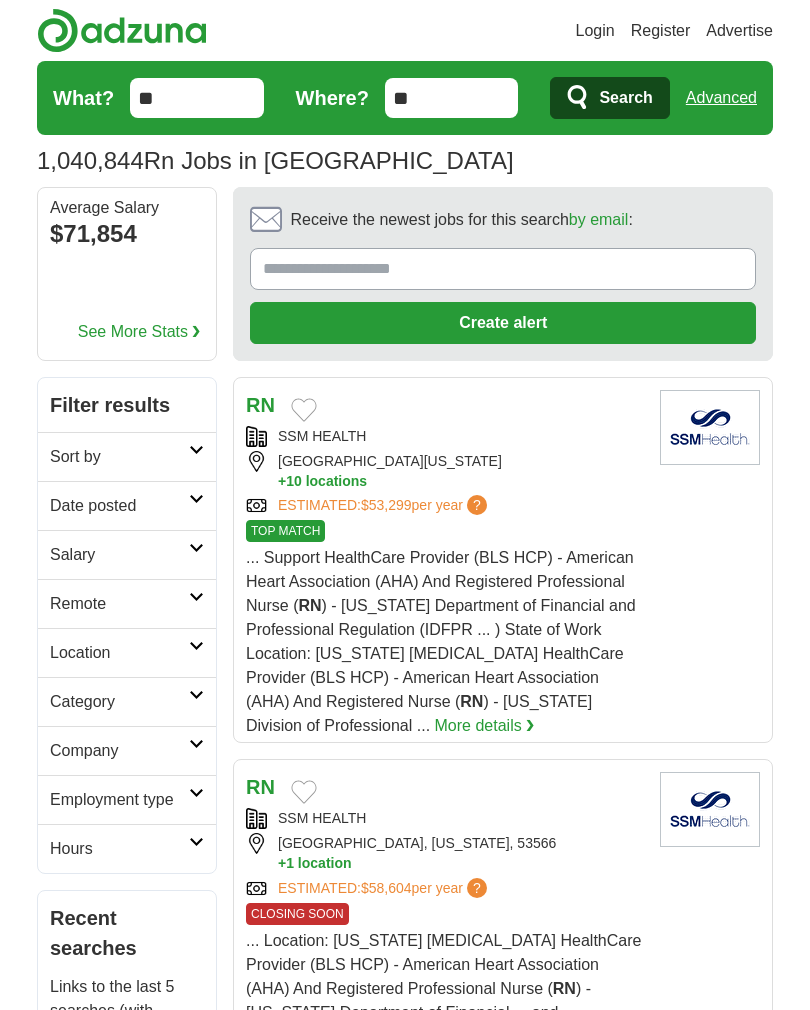 scroll, scrollTop: 0, scrollLeft: 0, axis: both 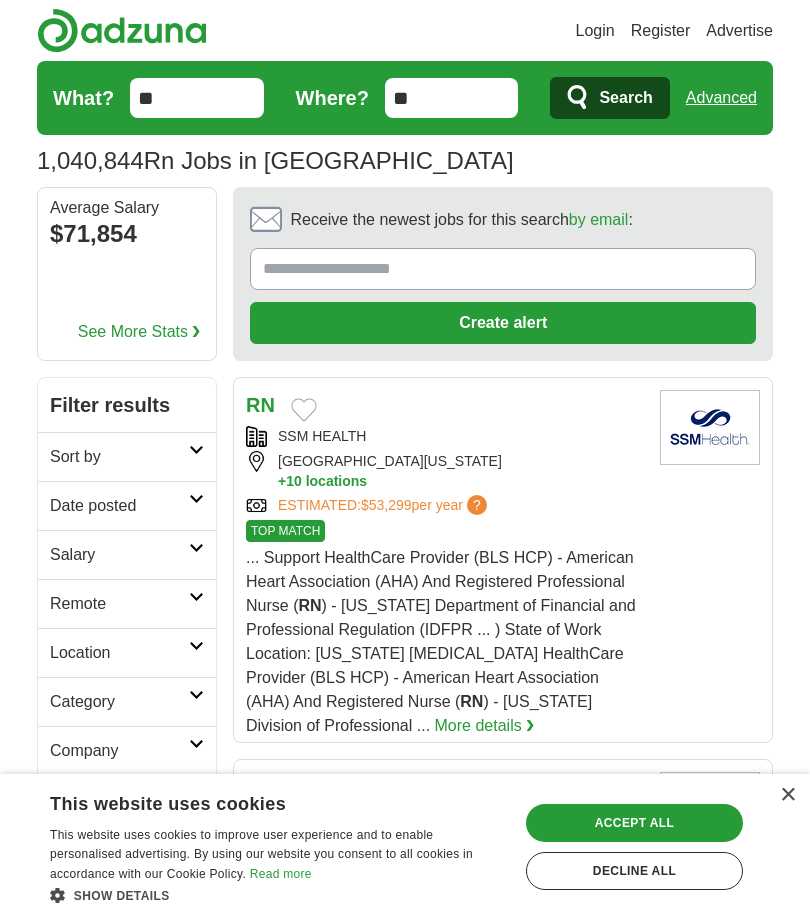 click on "Remote" at bounding box center (127, 603) 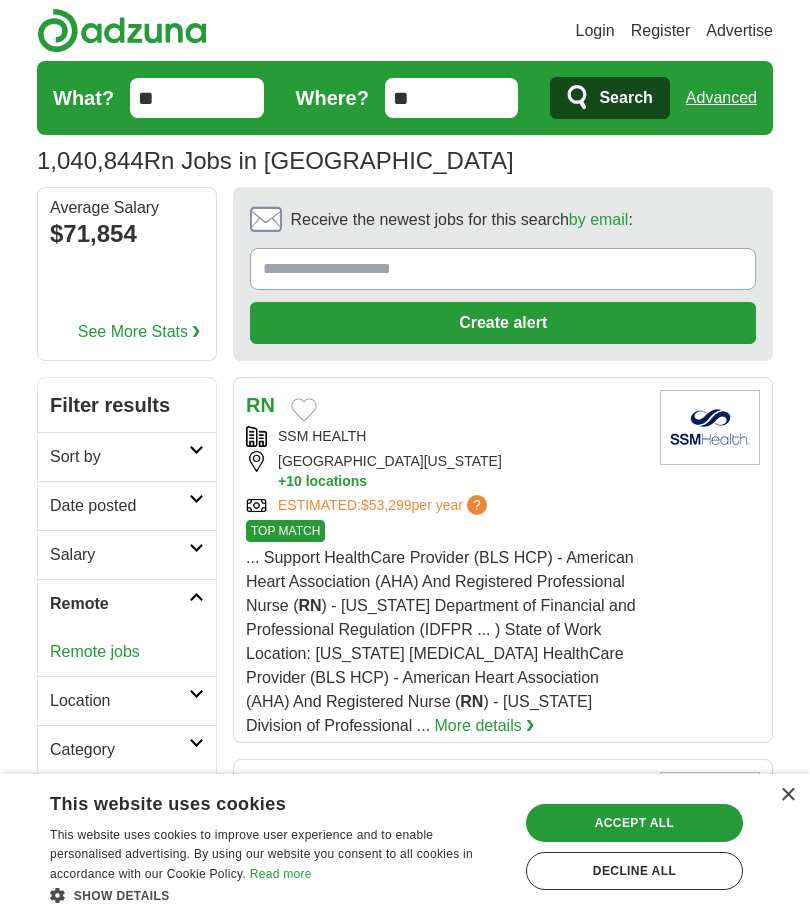 click on "Remote jobs" at bounding box center (127, 652) 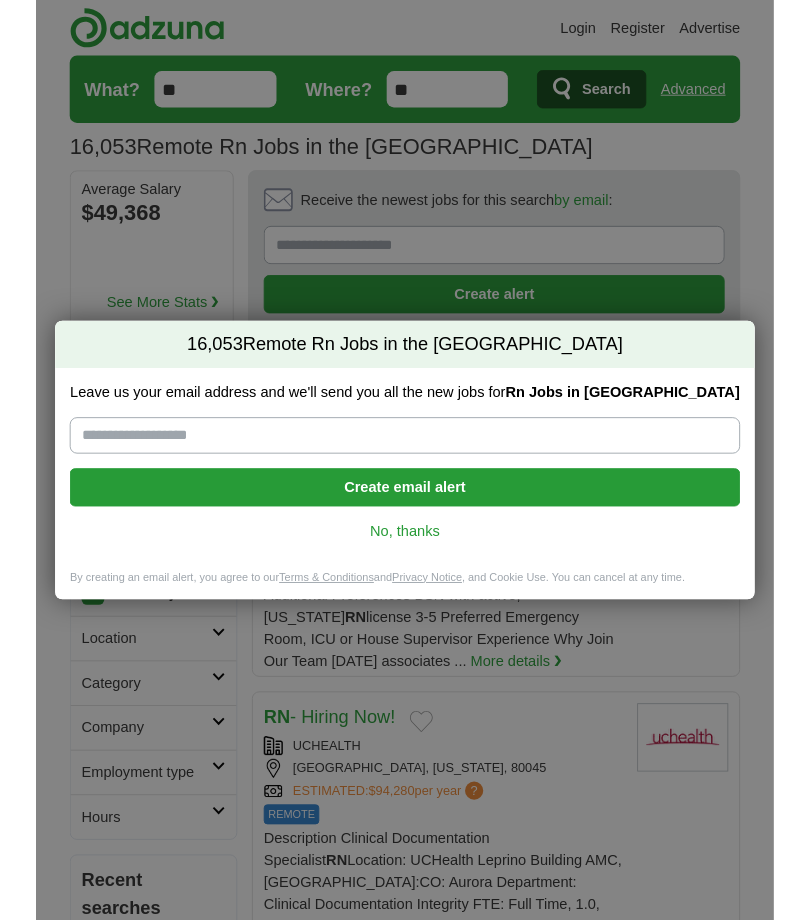 scroll, scrollTop: 0, scrollLeft: 0, axis: both 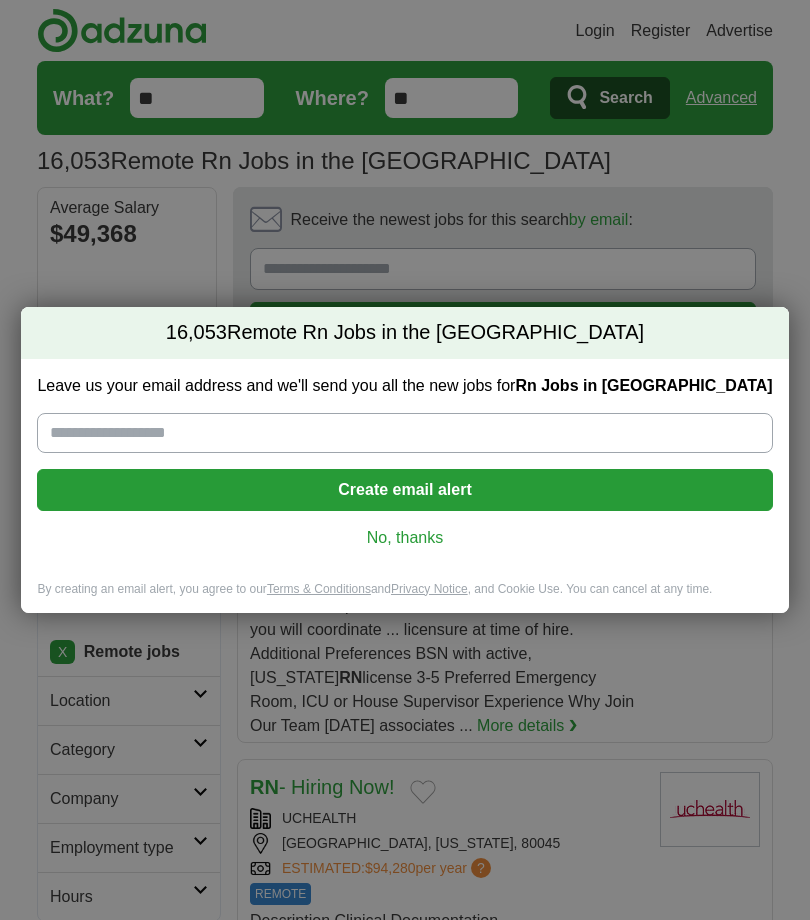 click on "No, thanks" at bounding box center [404, 538] 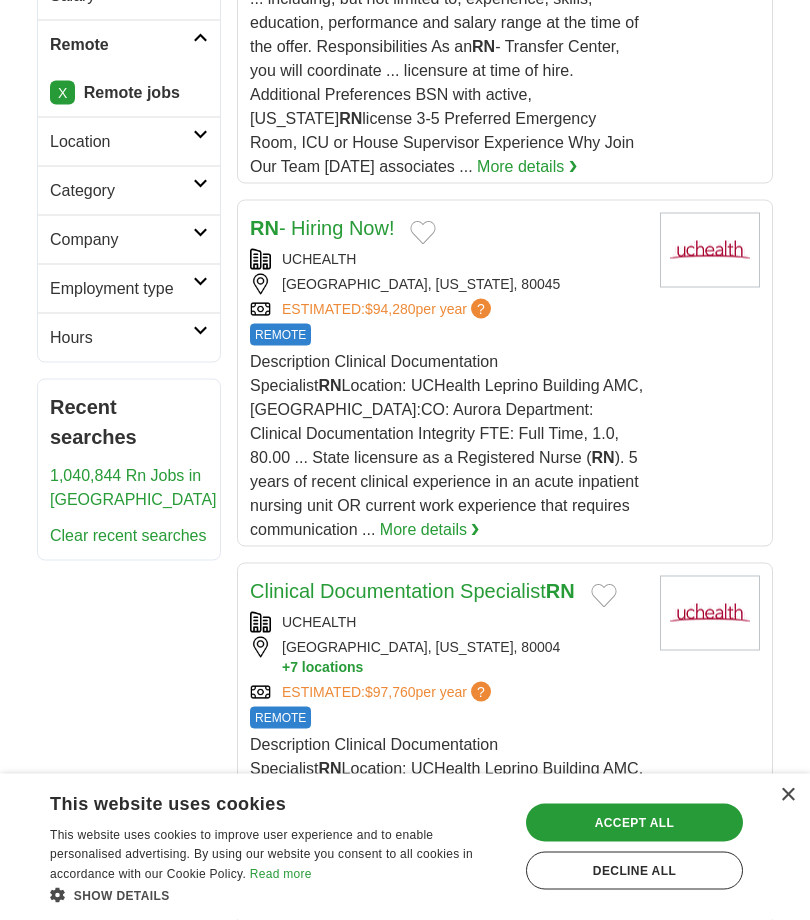 scroll, scrollTop: 560, scrollLeft: 0, axis: vertical 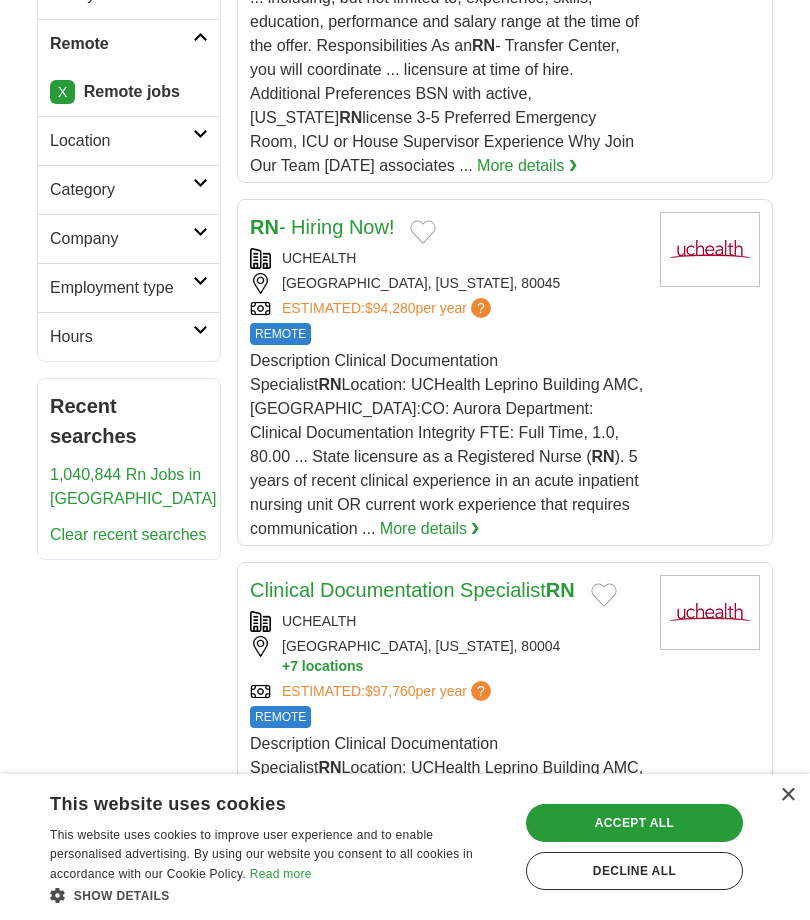click on "More details ❯" at bounding box center [430, 529] 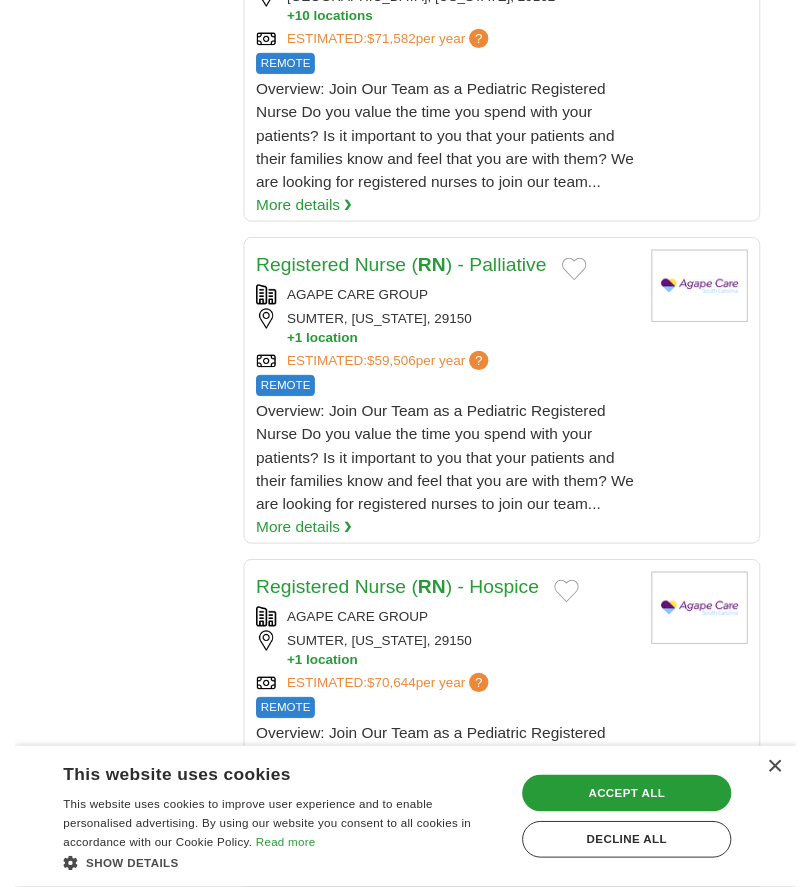 scroll, scrollTop: 1679, scrollLeft: 0, axis: vertical 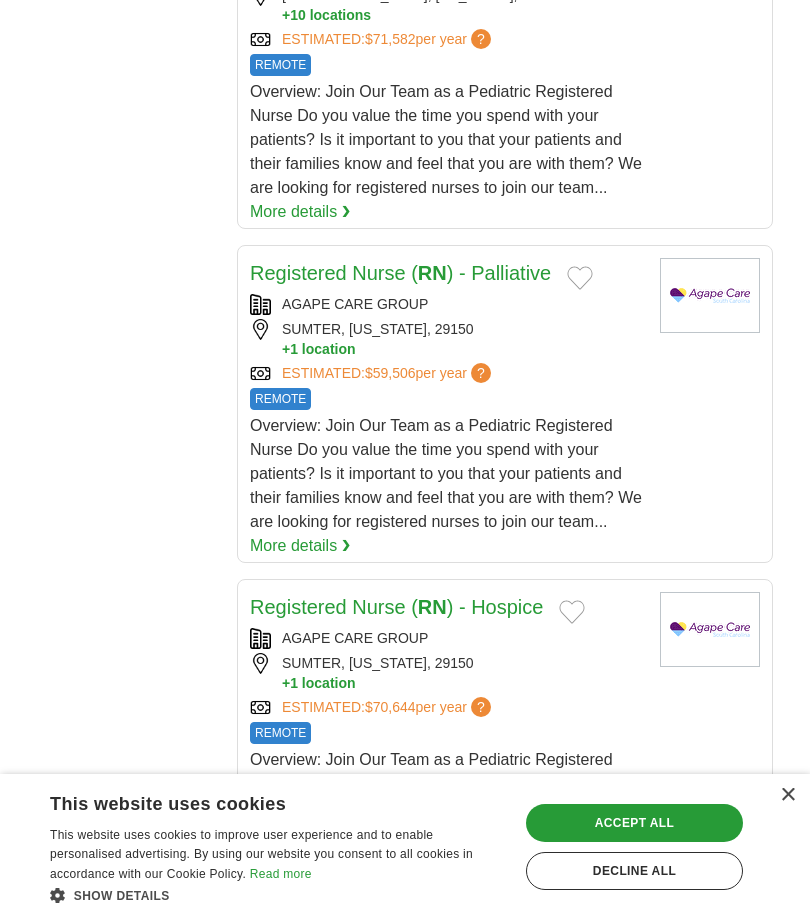 click on "Registered Nurse ( RN ) - Palliative
AGAPE CARE GROUP
SUMTER, SOUTH CAROLINA, 29150
+ 1
location
ESTIMATED:
REMOTE" at bounding box center (505, 404) 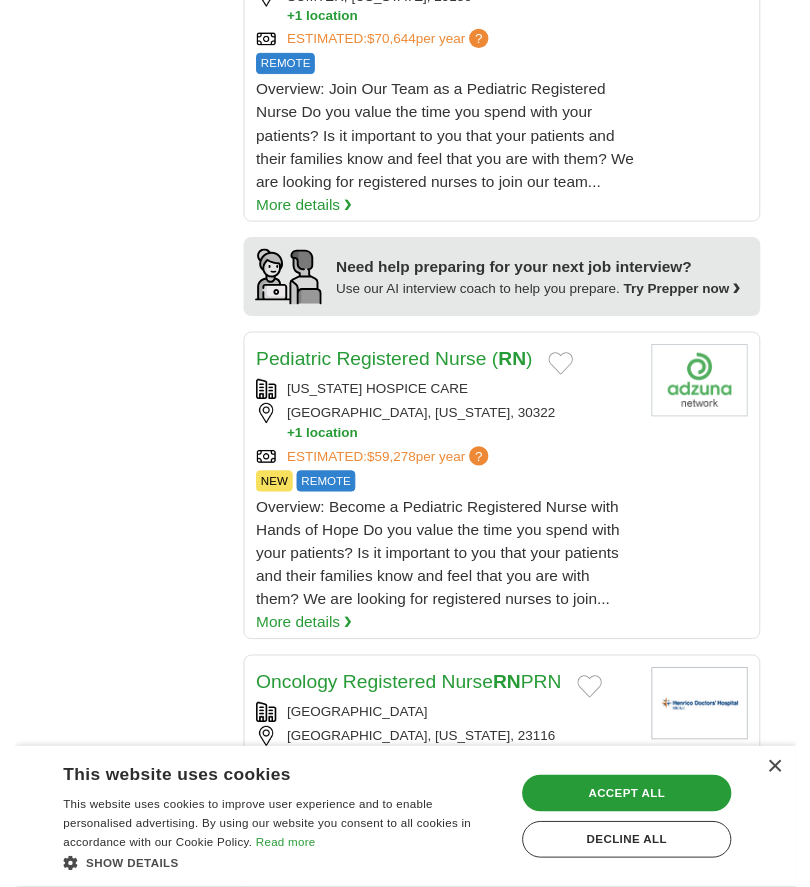 scroll, scrollTop: 2347, scrollLeft: 0, axis: vertical 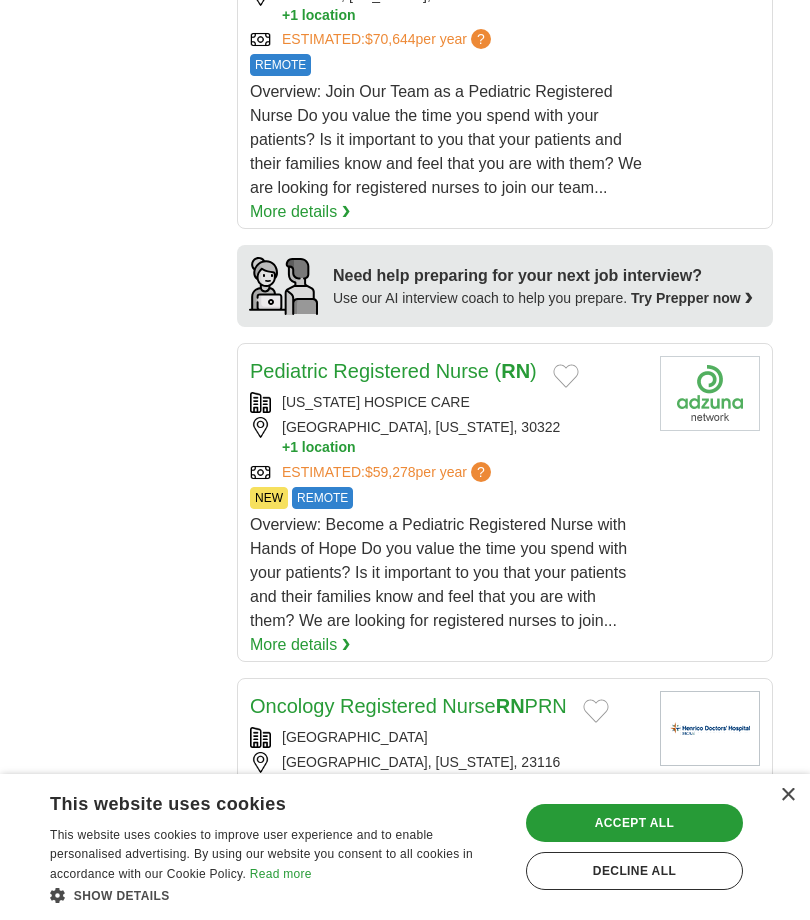 click on "Overview: Become a Pediatric Registered Nurse with Hands of Hope Do you value the time you spend with your patients? Is it important to you that your patients and their families know and feel that you are with them? We are looking for registered nurses to join...
More details ❯" at bounding box center [447, 585] 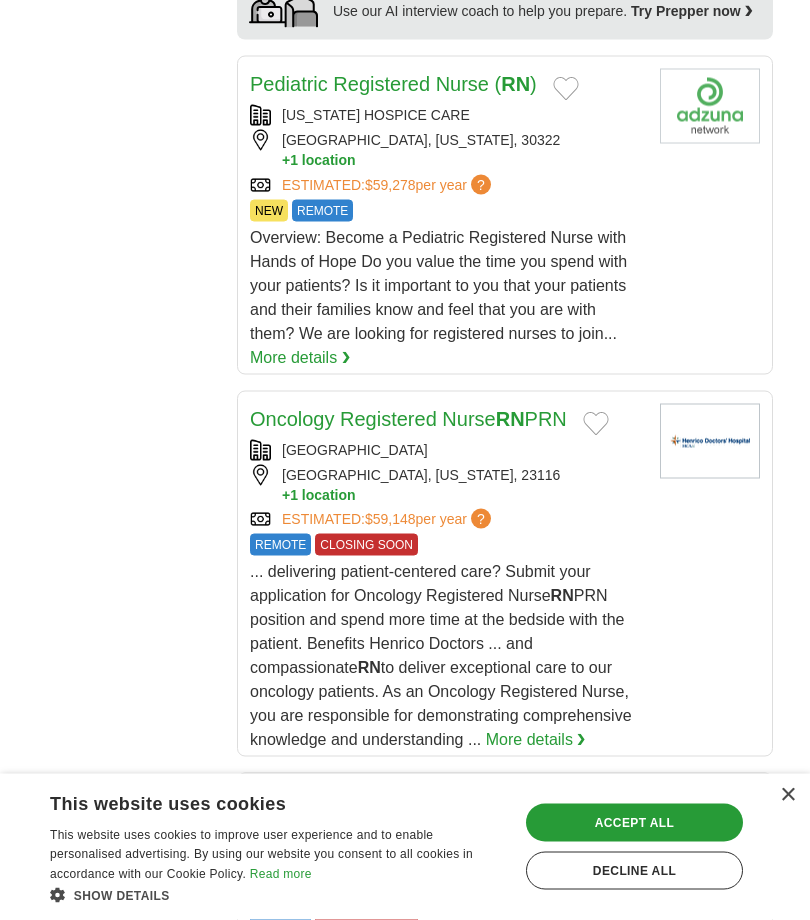 scroll, scrollTop: 2635, scrollLeft: 0, axis: vertical 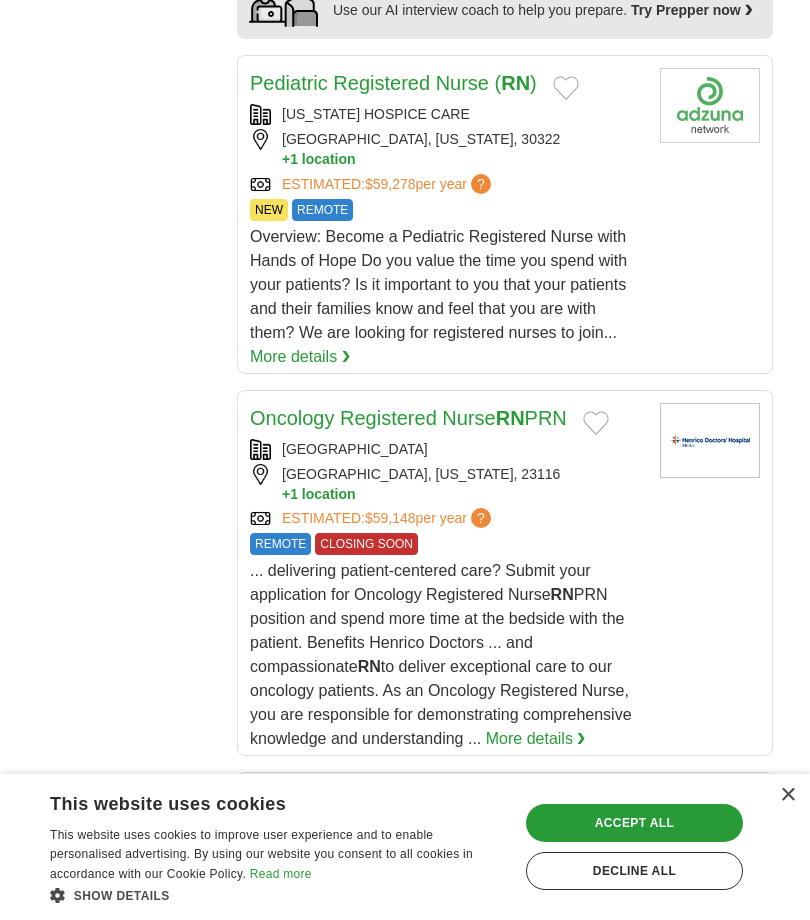 click on "×
This website uses cookies
This website uses cookies to improve user experience and to enable personalised advertising. By using our website you consent to all cookies in accordance with our Cookie Policy.
Read more
Show details
Hide details
Save & Close
Accept all
Decline all
Strictly necessary" at bounding box center [405, 847] 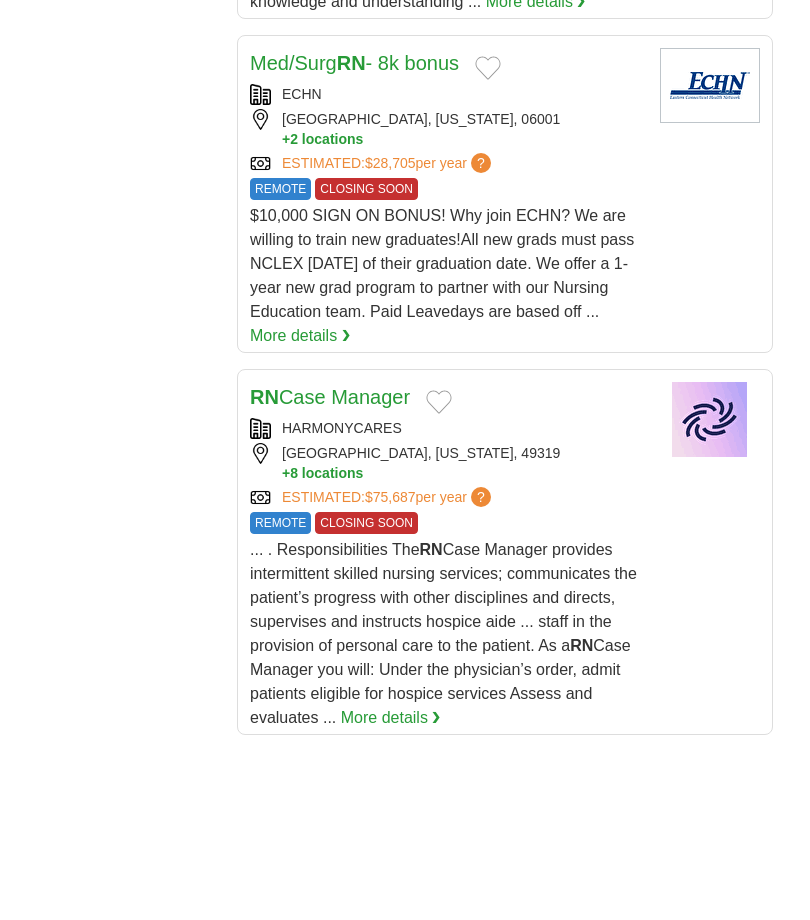scroll, scrollTop: 3371, scrollLeft: 0, axis: vertical 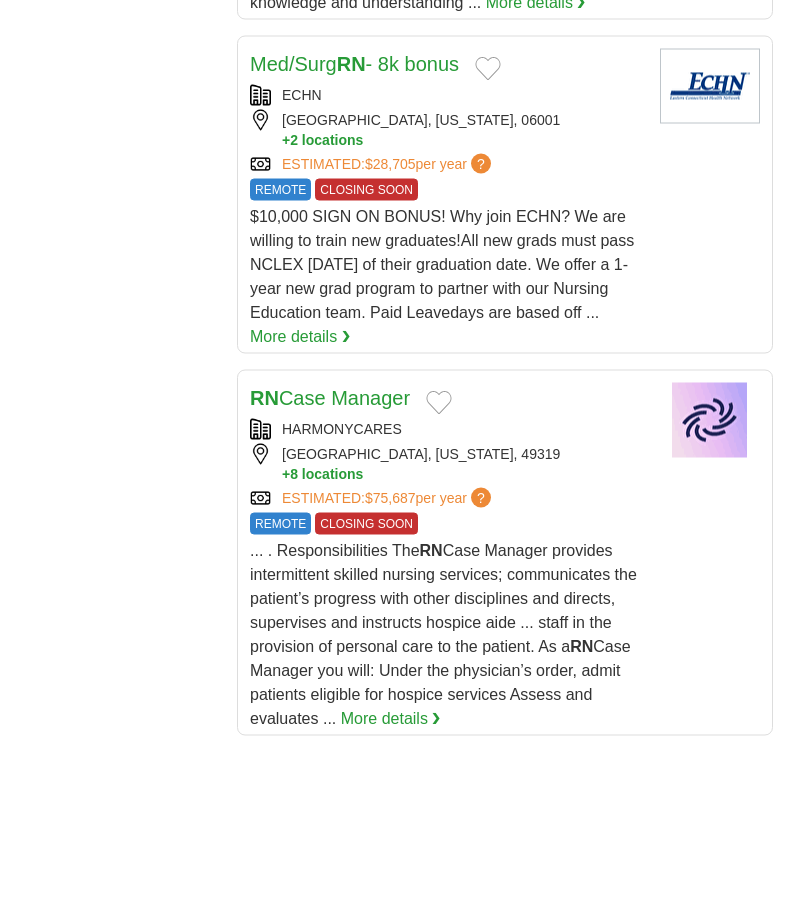 click on "...  . Responsibilities The  RN  Case Manager provides intermittent skilled nursing services; communicates the patient’s progress with other disciplines and directs, supervises and instructs hospice aide ...  staff in the provision of personal care to the patient. As a  RN  Case Manager you will: Under the physician’s order, admit patients eligible for hospice services Assess and evaluates ..." at bounding box center (443, 634) 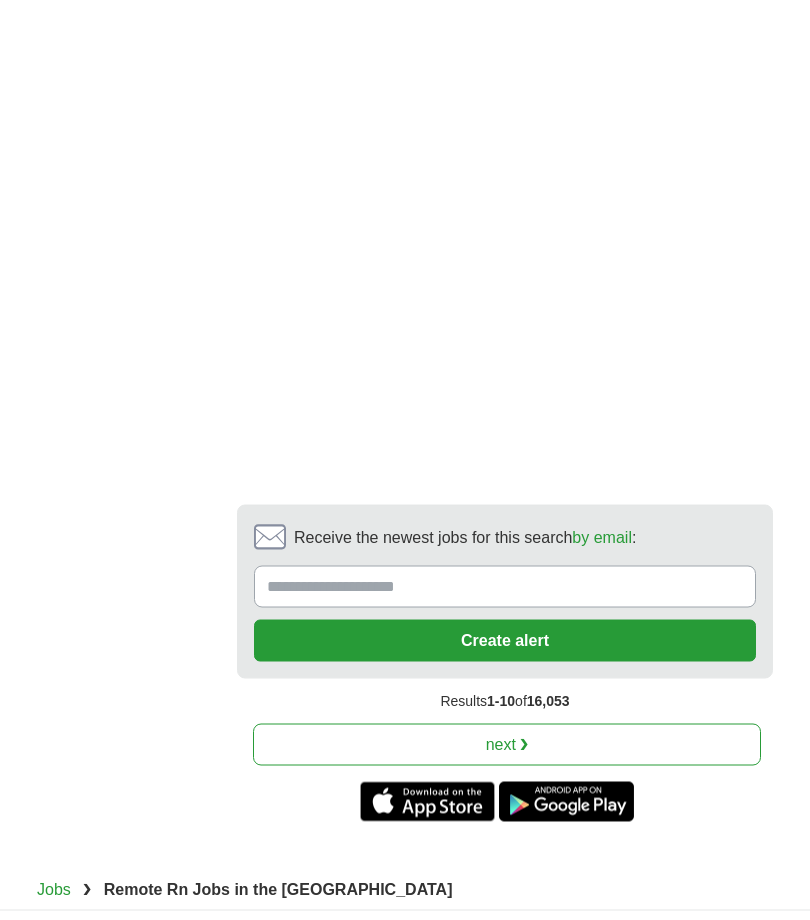 scroll, scrollTop: 4869, scrollLeft: 0, axis: vertical 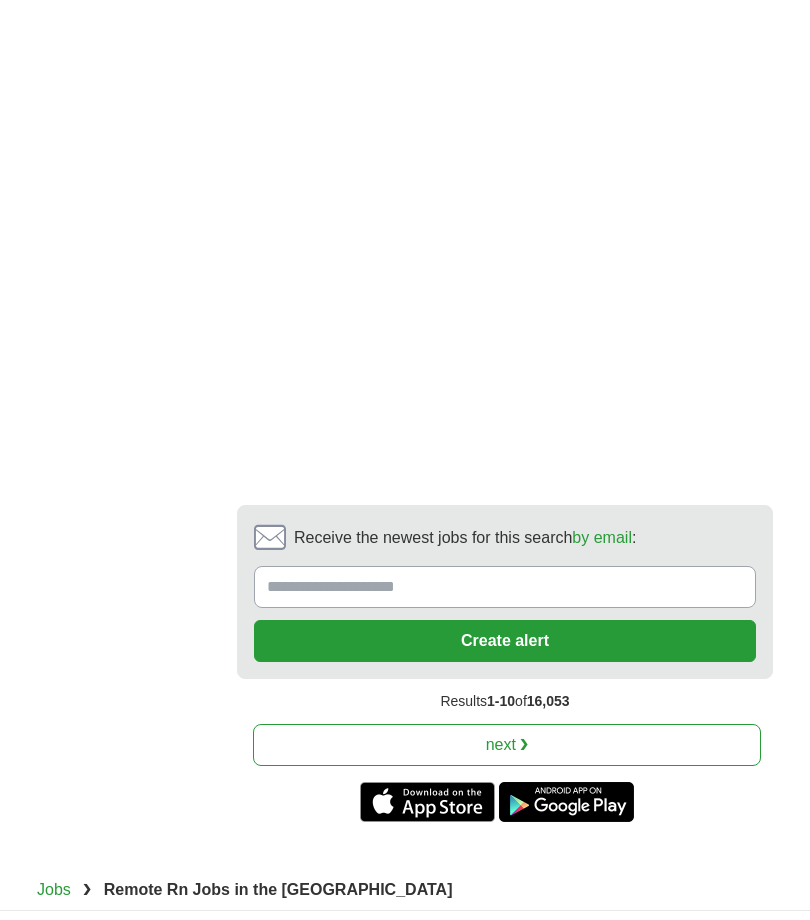 click on "next ❯" at bounding box center [507, 745] 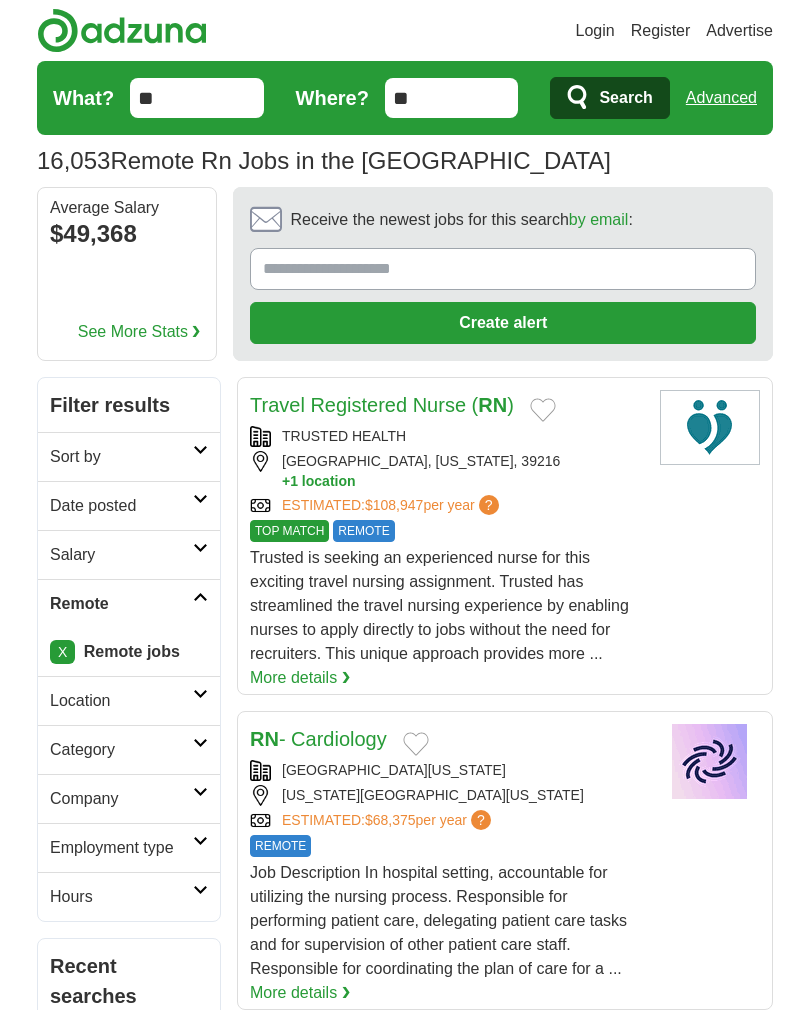 scroll, scrollTop: 0, scrollLeft: 0, axis: both 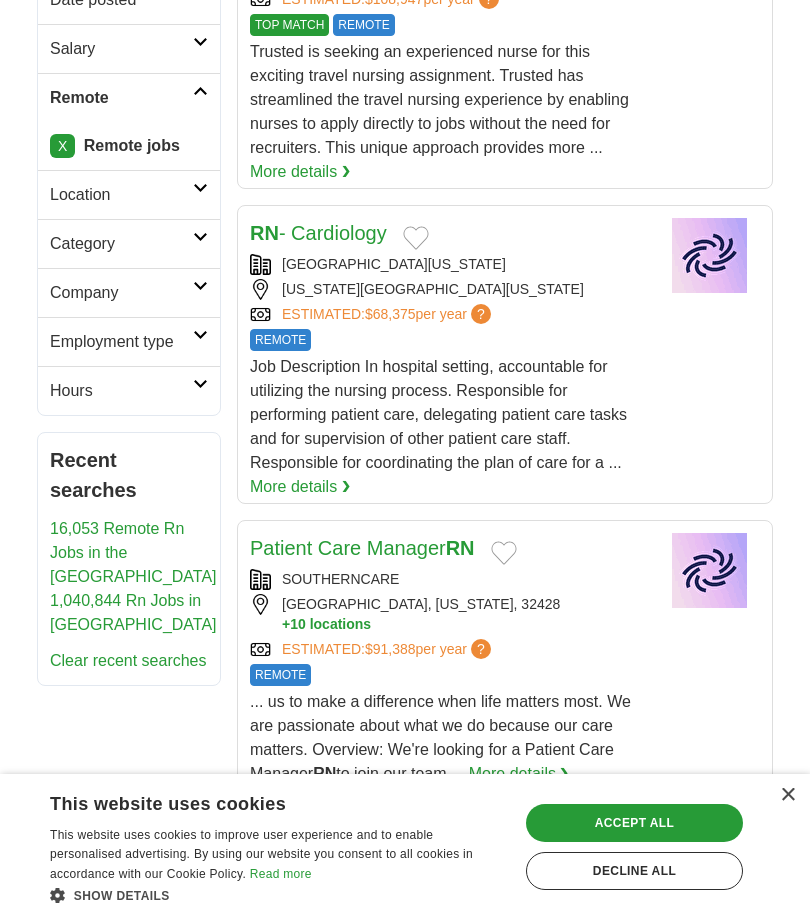 click on "Patient Care Manager  RN
SOUTHERNCARE
CHIPLEY, FLORIDA, 32428
+ 10
locations
ESTIMATED:
REMOTE
RN" at bounding box center [505, 655] 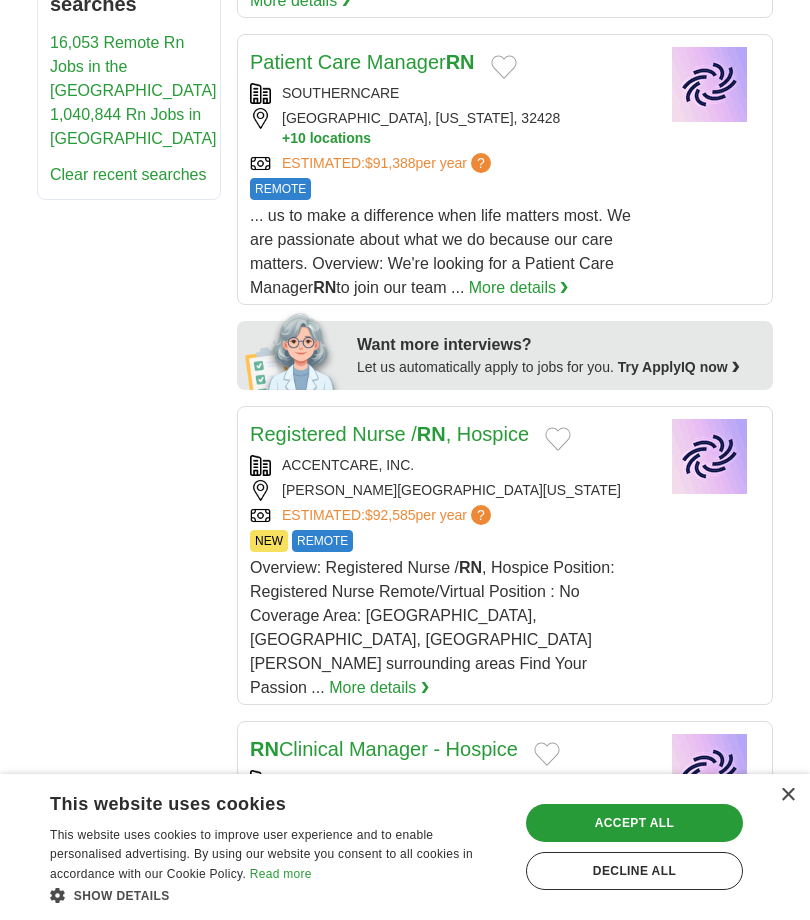 scroll, scrollTop: 1000, scrollLeft: 0, axis: vertical 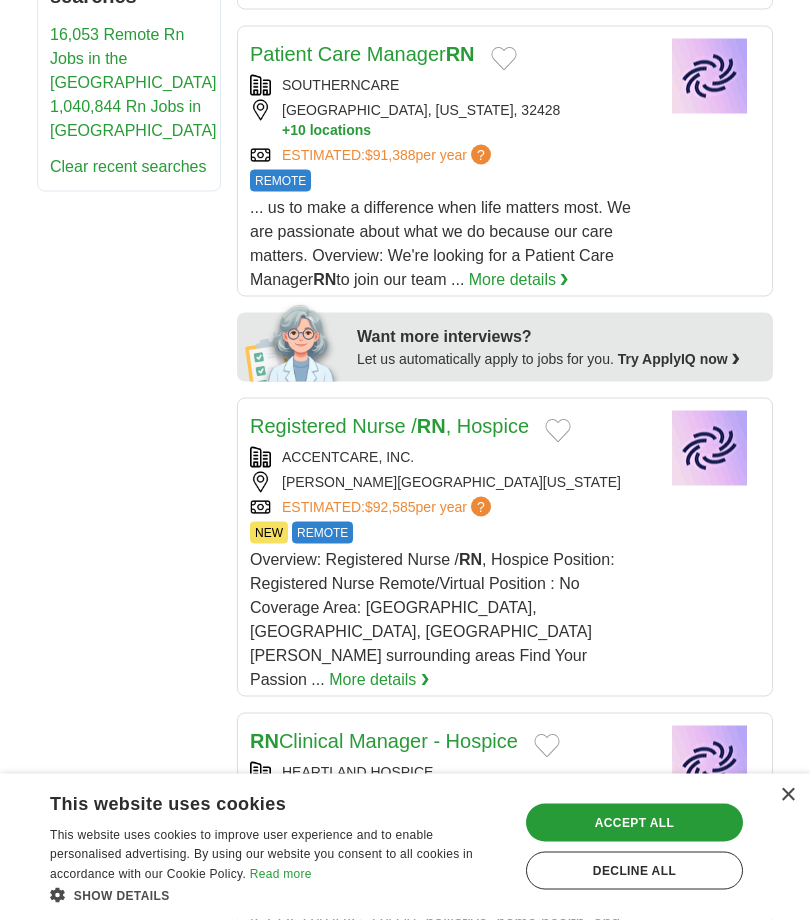 click on "Registered Nurse /  RN  , Hospice
ACCENTCARE, INC.
BURR RIDGE, ILLINOIS, 60527
ESTIMATED:
$92,585
per year
?
NEW REMOTE
NEW REMOTE
Overview: Registered Nurse /  RN" at bounding box center [505, 547] 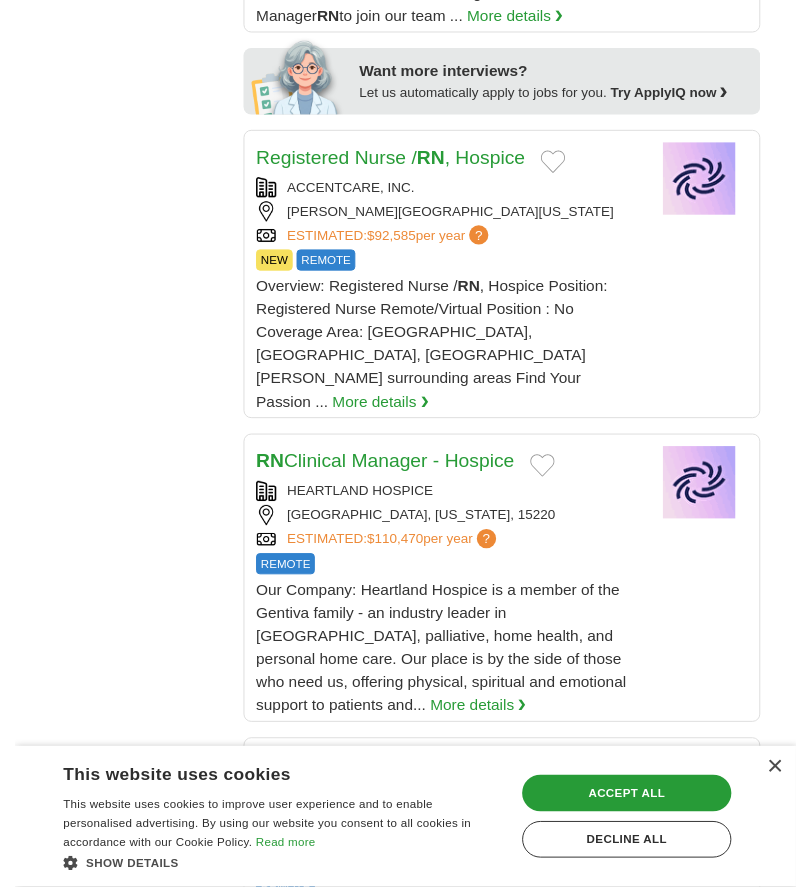 scroll, scrollTop: 1264, scrollLeft: 0, axis: vertical 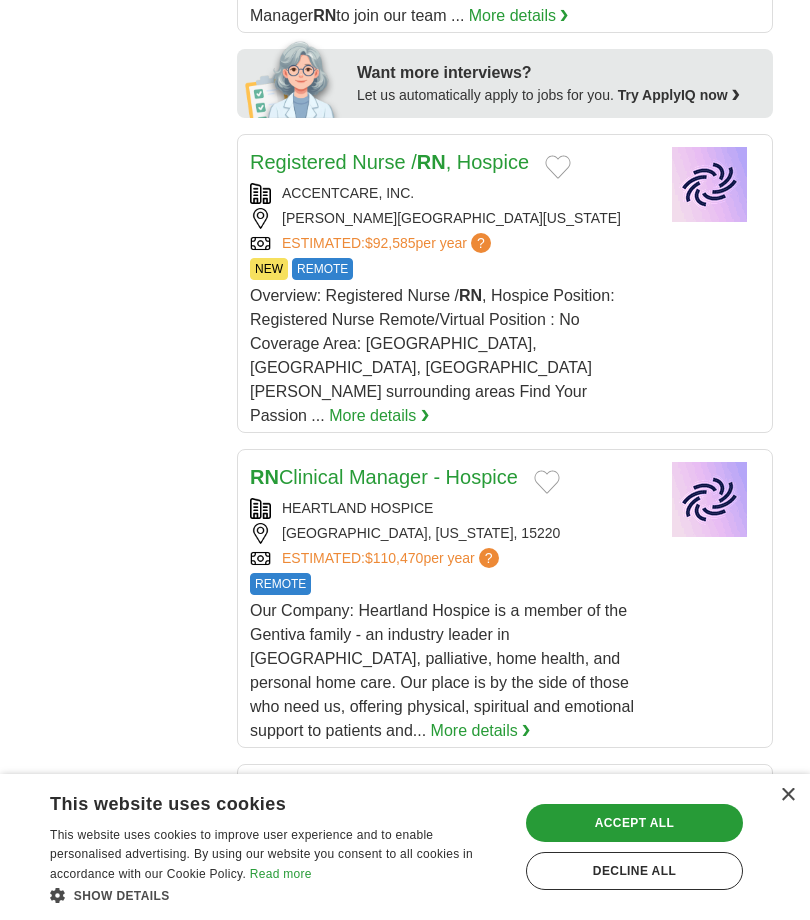 click on "Our Company: Heartland Hospice is a member of the Gentiva family - an industry leader in hospice, palliative, home health, and personal home care. Our place is by the side of those who need us, offering physical, spiritual and emotional support to patients and..." at bounding box center [442, 670] 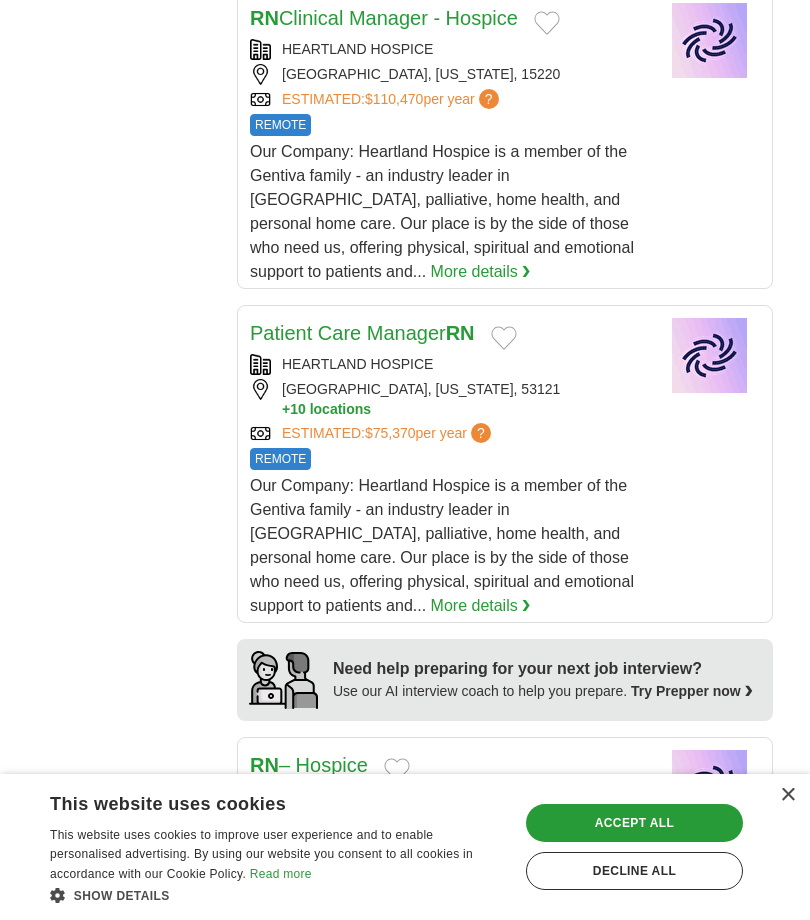 scroll, scrollTop: 1722, scrollLeft: 0, axis: vertical 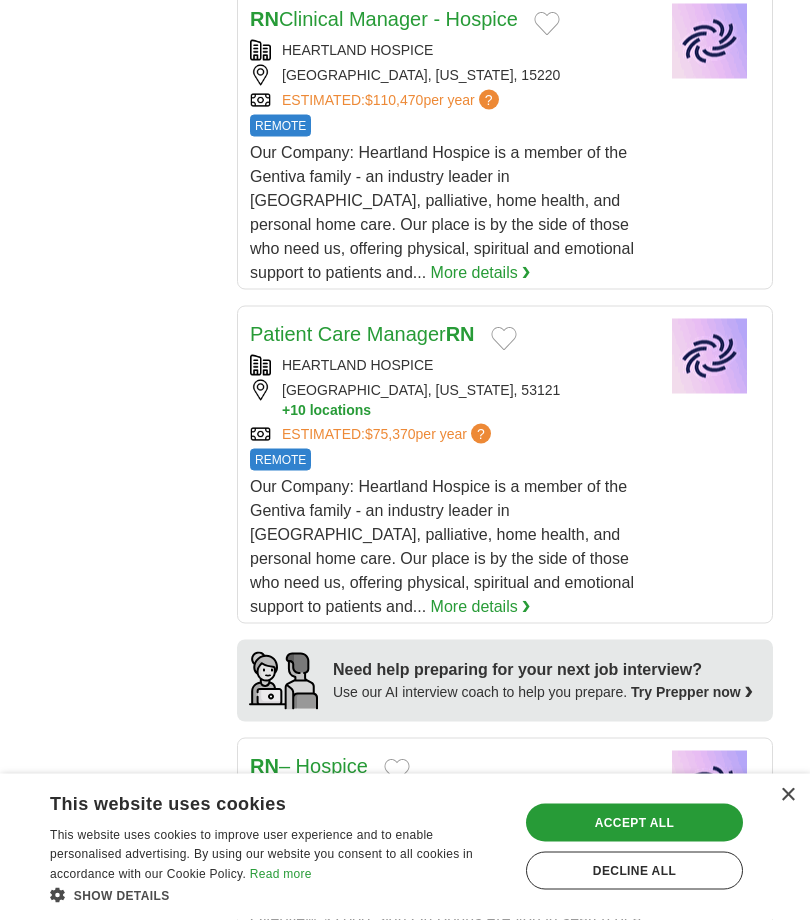click on "Our Company: Heartland Hospice is a member of the Gentiva family - an industry leader in hospice, palliative, home health, and personal home care. Our place is by the side of those who need us, offering physical, spiritual and emotional support to patients and...
More details ❯" at bounding box center (447, 547) 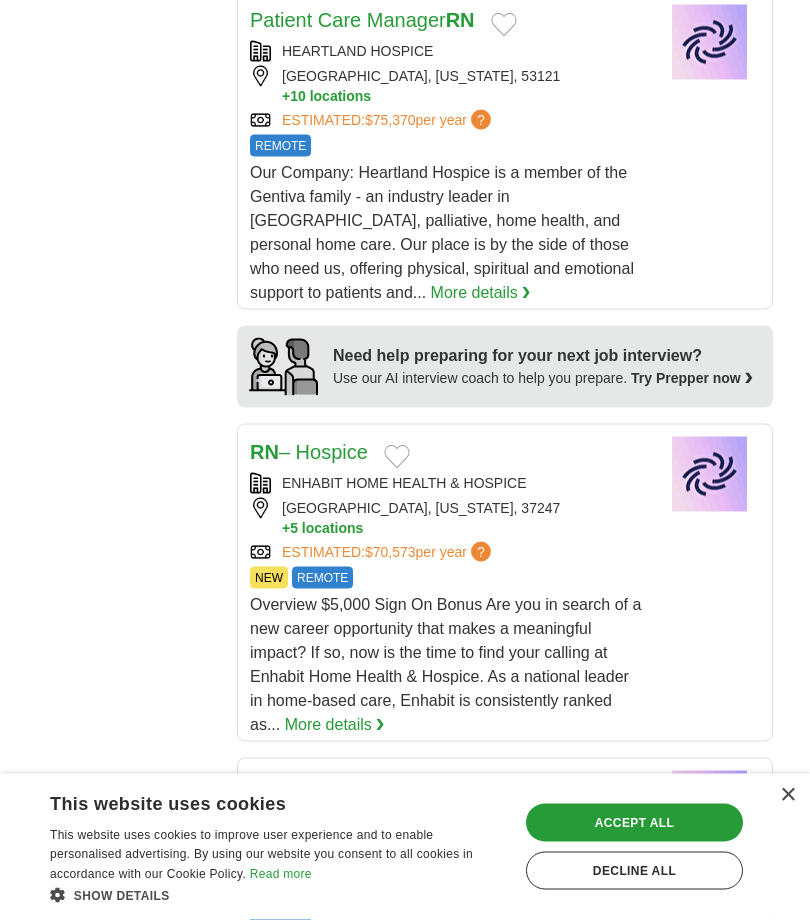 scroll, scrollTop: 2044, scrollLeft: 0, axis: vertical 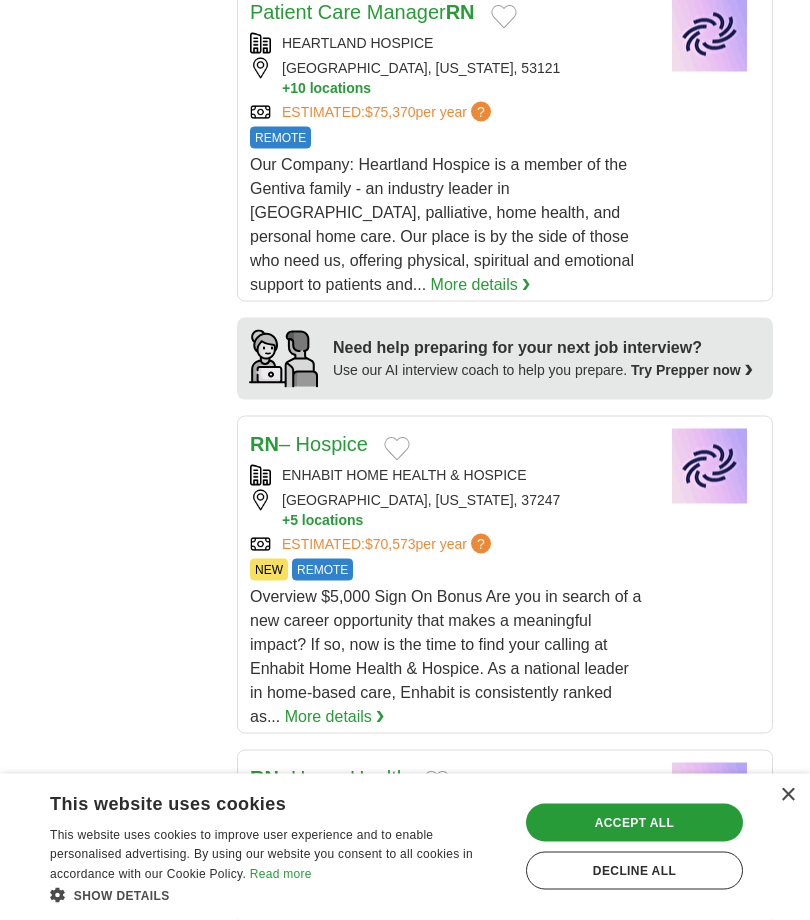 click on "×
This website uses cookies
This website uses cookies to improve user experience and to enable personalised advertising. By using our website you consent to all cookies in accordance with our Cookie Policy.
Read more
Show details
Hide details
Save & Close
Accept all
Decline all
Strictly necessary" at bounding box center (405, 847) 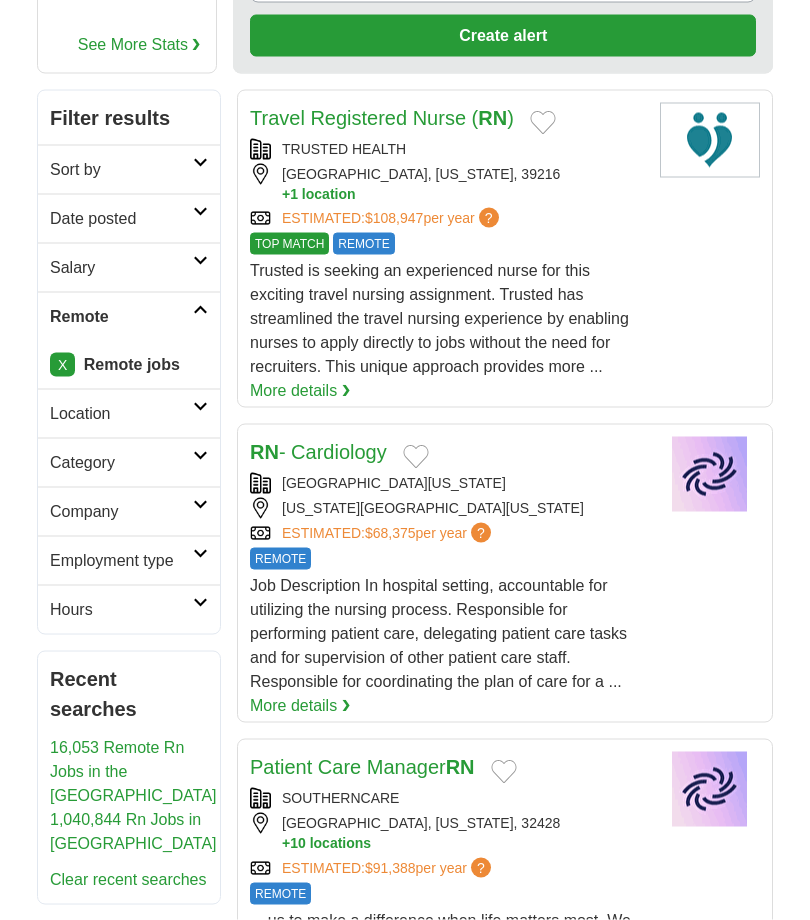 scroll, scrollTop: 289, scrollLeft: 0, axis: vertical 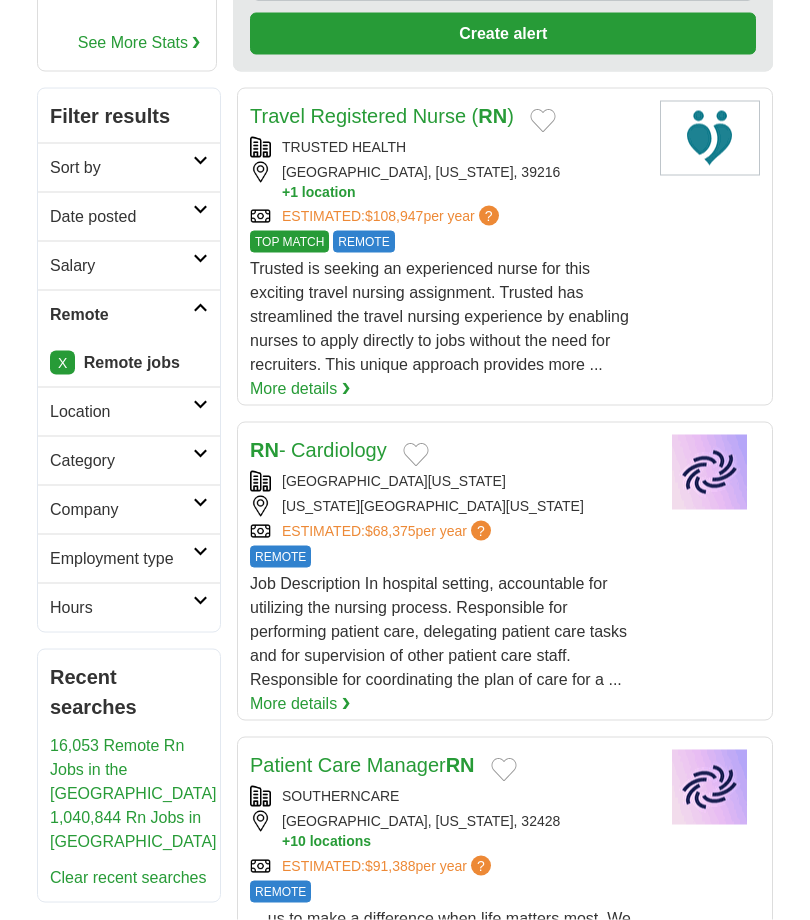 click on "Hours" at bounding box center [129, 607] 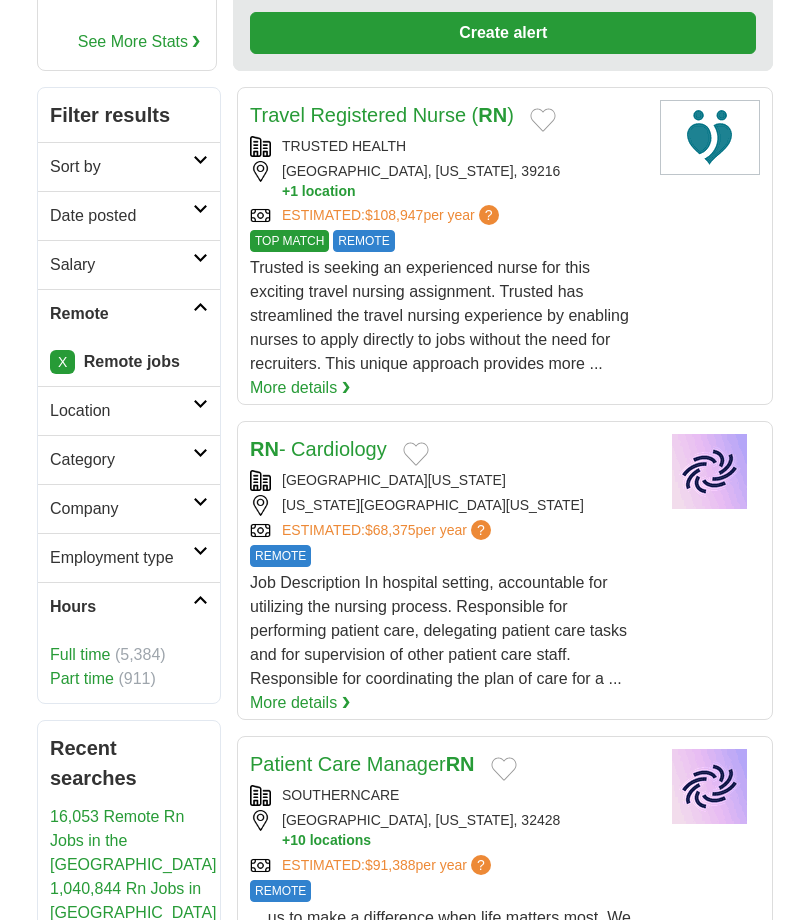 click on "Full time" at bounding box center (80, 654) 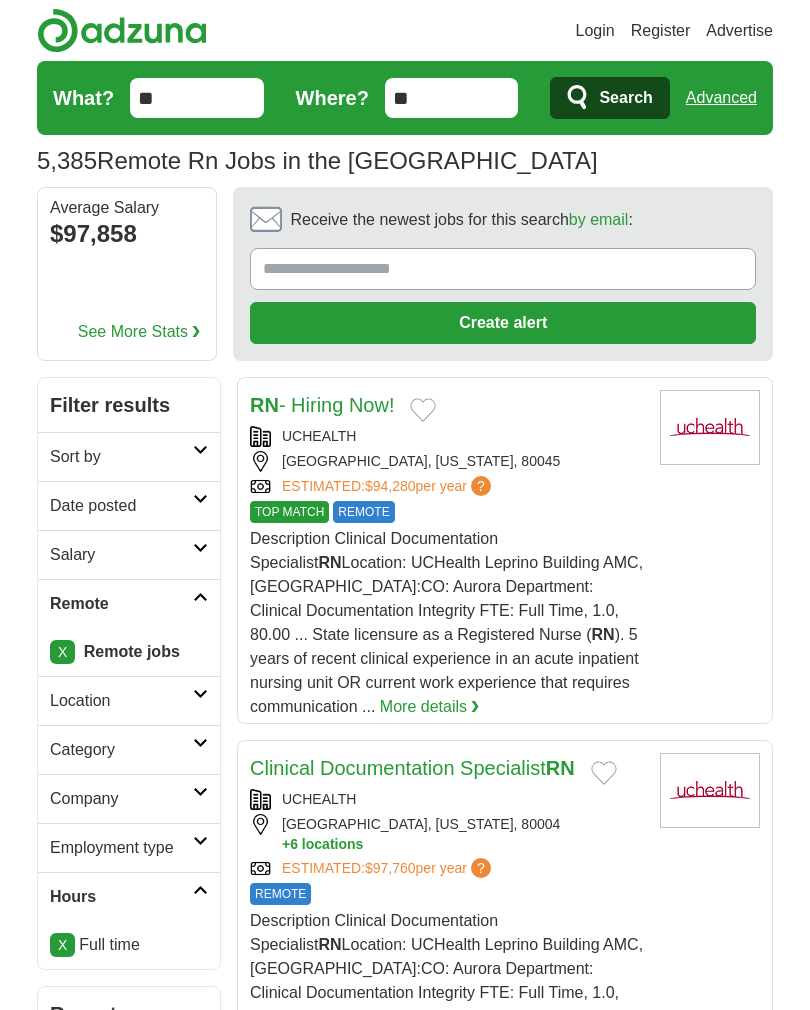 scroll, scrollTop: 0, scrollLeft: 0, axis: both 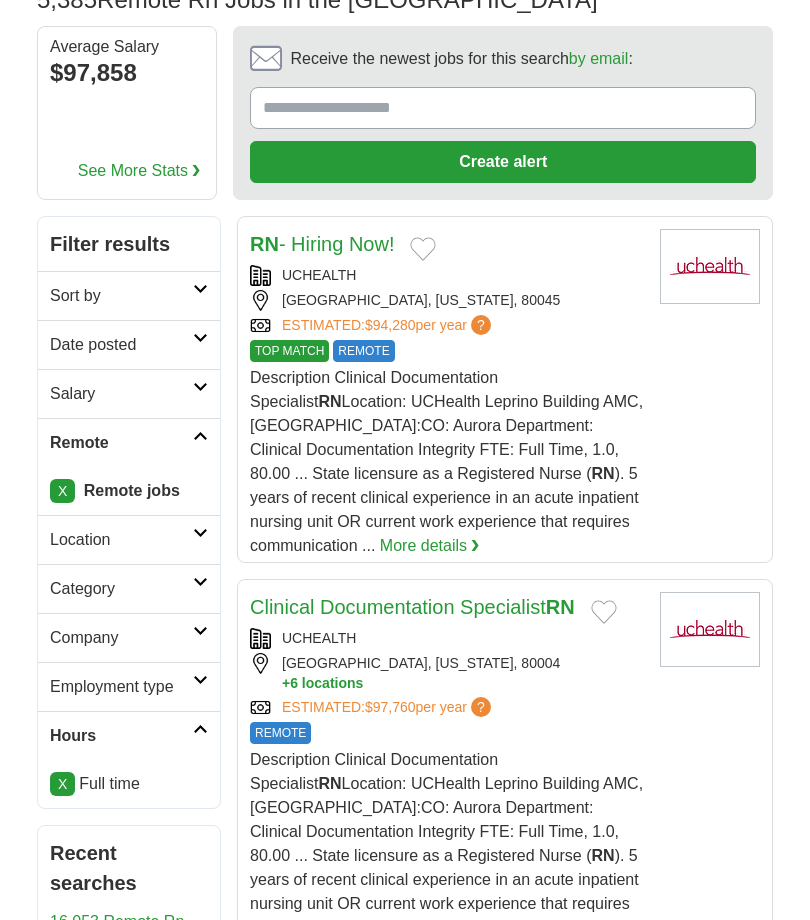 click on "Employment type" at bounding box center (129, 686) 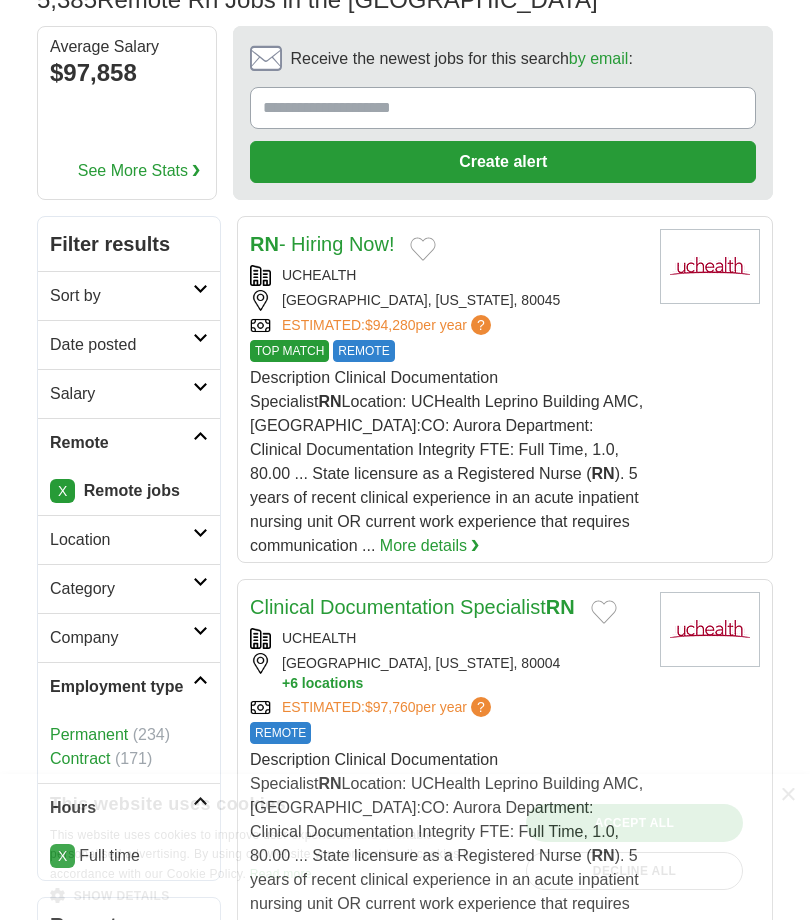 click on "Permanent" at bounding box center (89, 734) 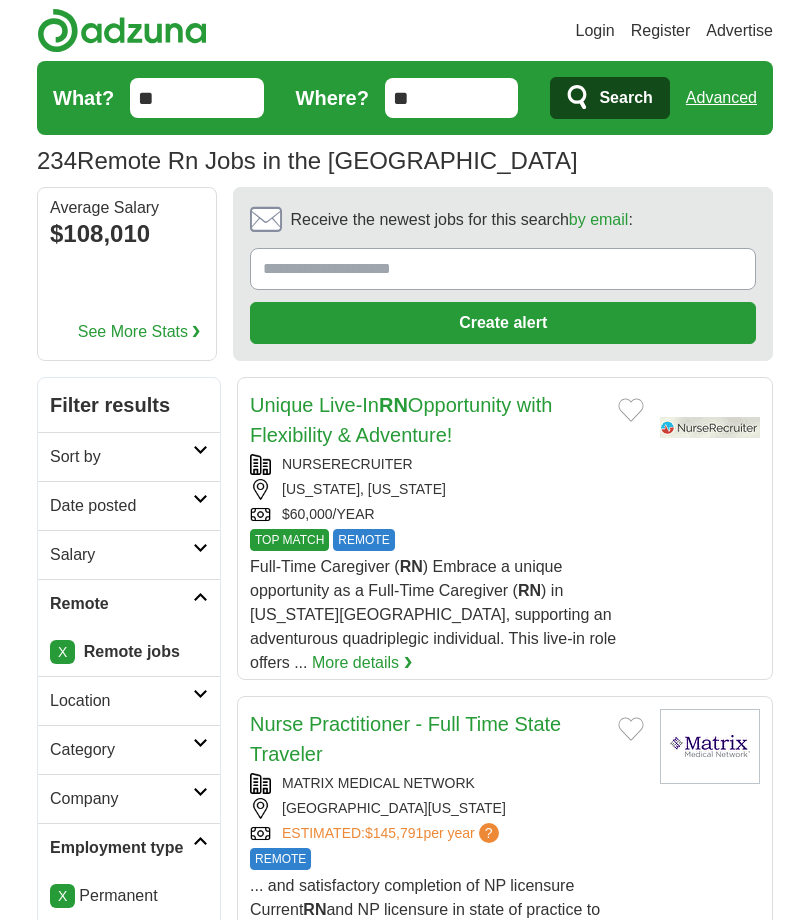 scroll, scrollTop: 0, scrollLeft: 0, axis: both 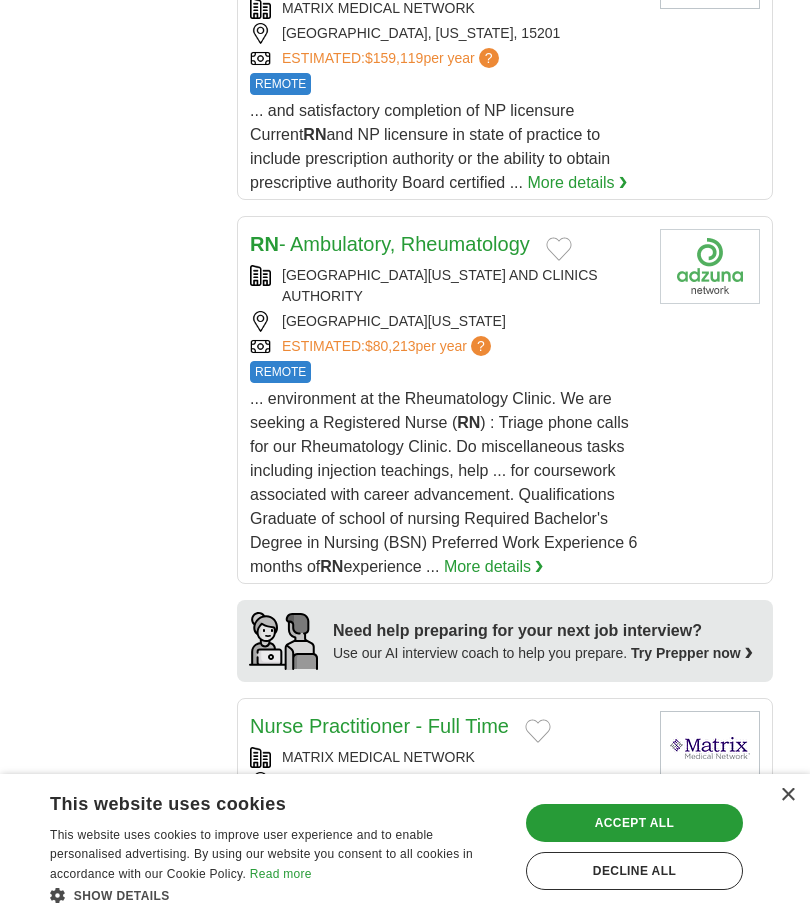 click on "RN  - Ambulatory, Rheumatology
UNIVERSITY OF WISCONSIN HOSPITALS AND CLINICS AUTHORITY
MADISON WISCONSIN 53701
ESTIMATED:
$80,213
per year
?
REMOTE
REMOTE
RN RN  experience ..." at bounding box center (505, 400) 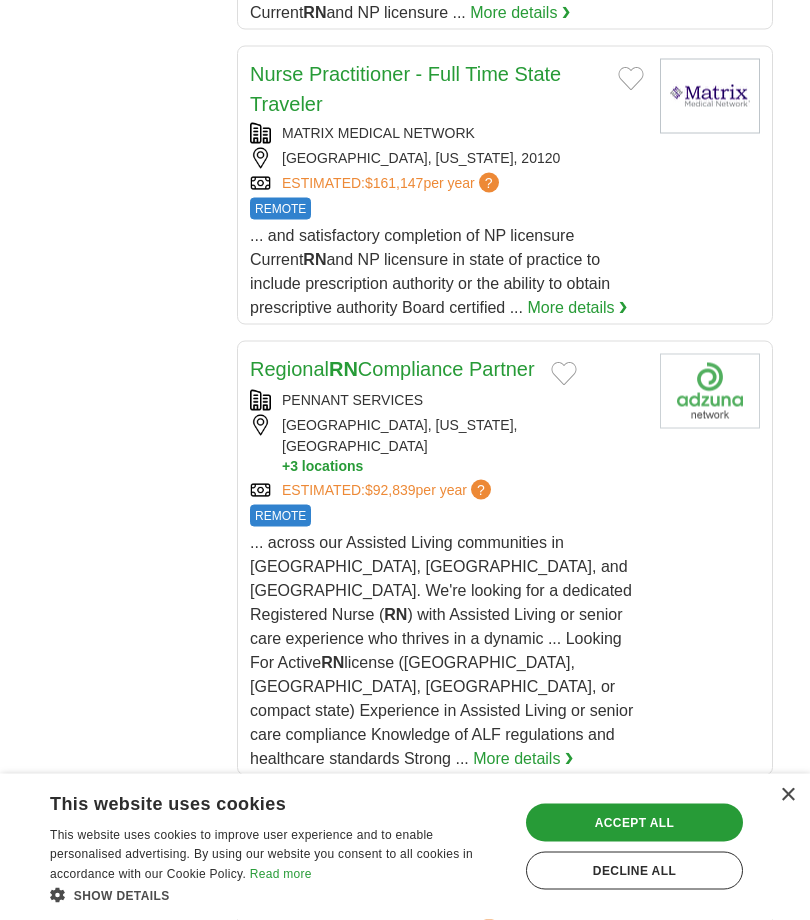 scroll, scrollTop: 2667, scrollLeft: 0, axis: vertical 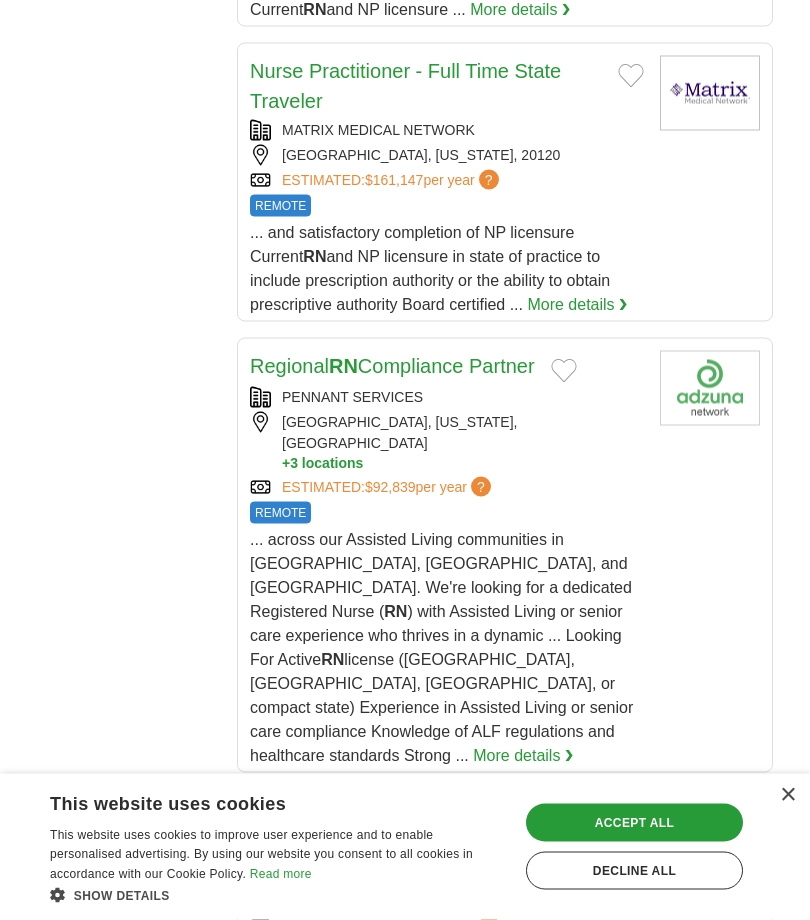 click on "Regional  RN  Compliance Partner
PENNANT SERVICES
USA, CALIFORNIA, LOS ANGELES
+ 3
locations
ESTIMATED:
REMOTE RN" at bounding box center [505, 555] 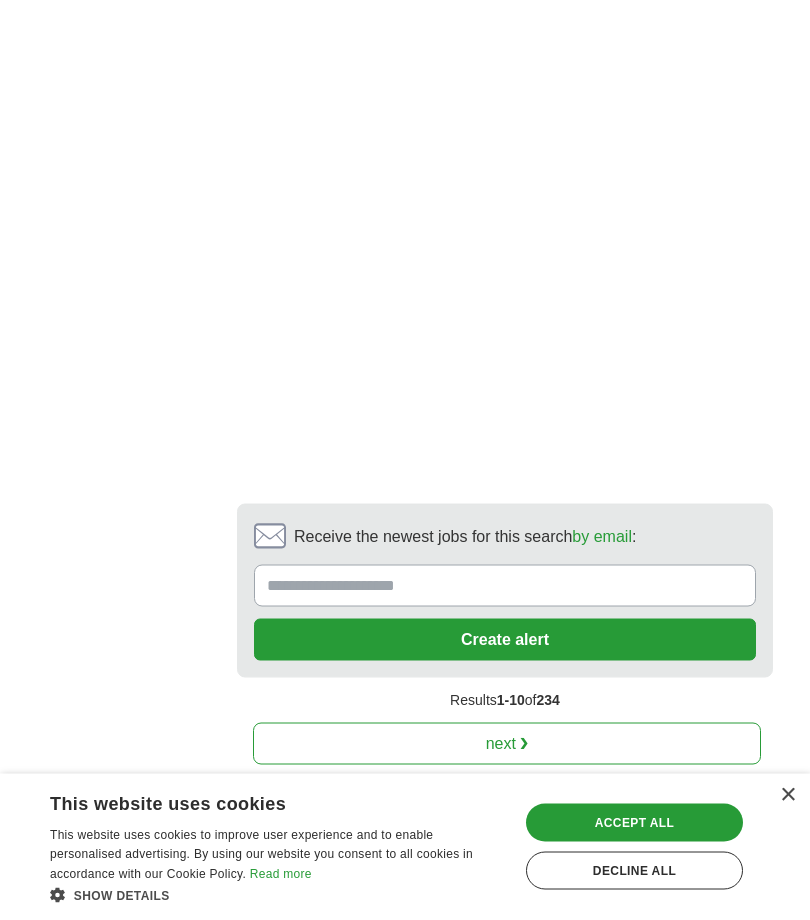 scroll, scrollTop: 4869, scrollLeft: 0, axis: vertical 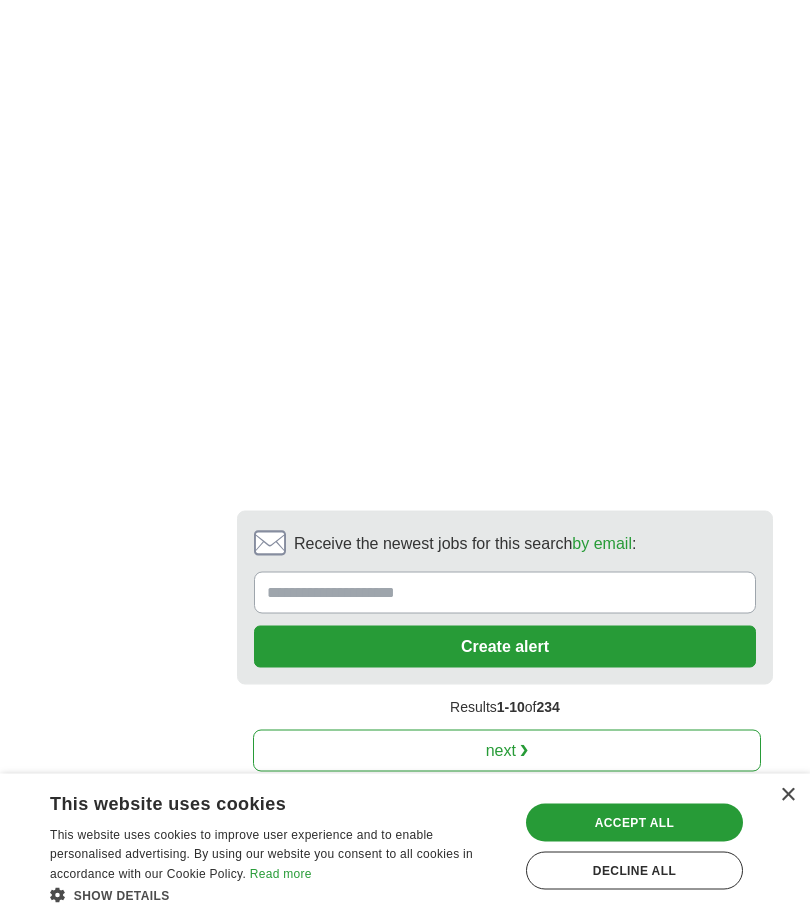 click on "next ❯" at bounding box center [507, 751] 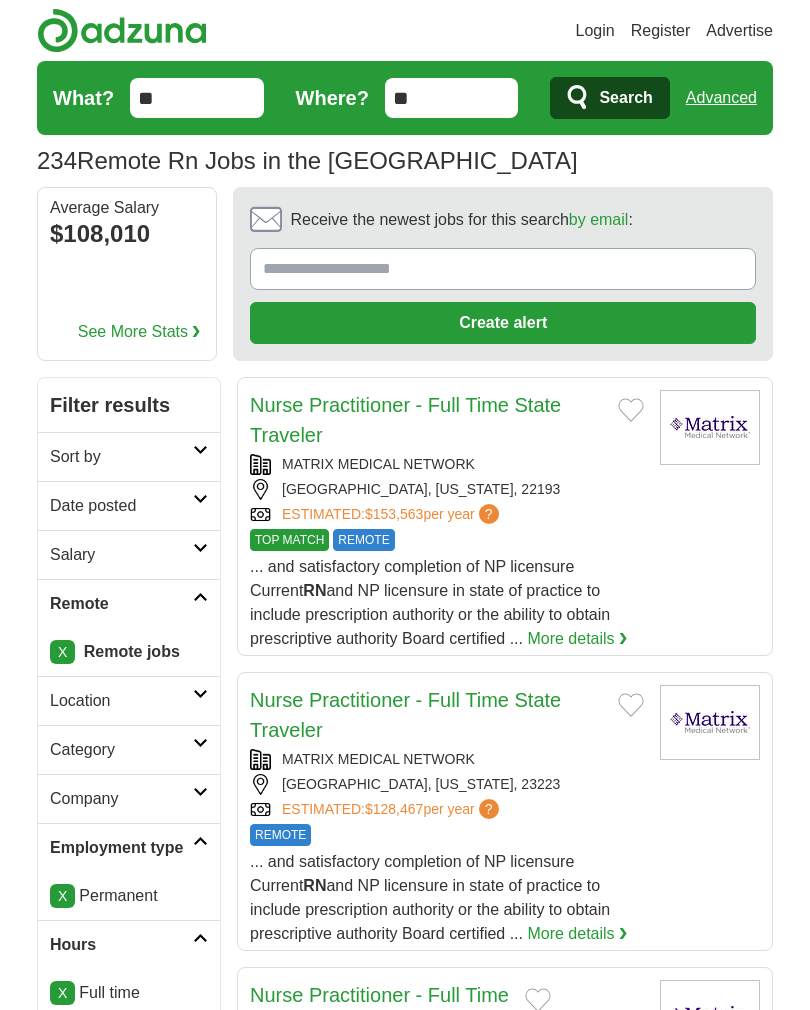scroll, scrollTop: 0, scrollLeft: 0, axis: both 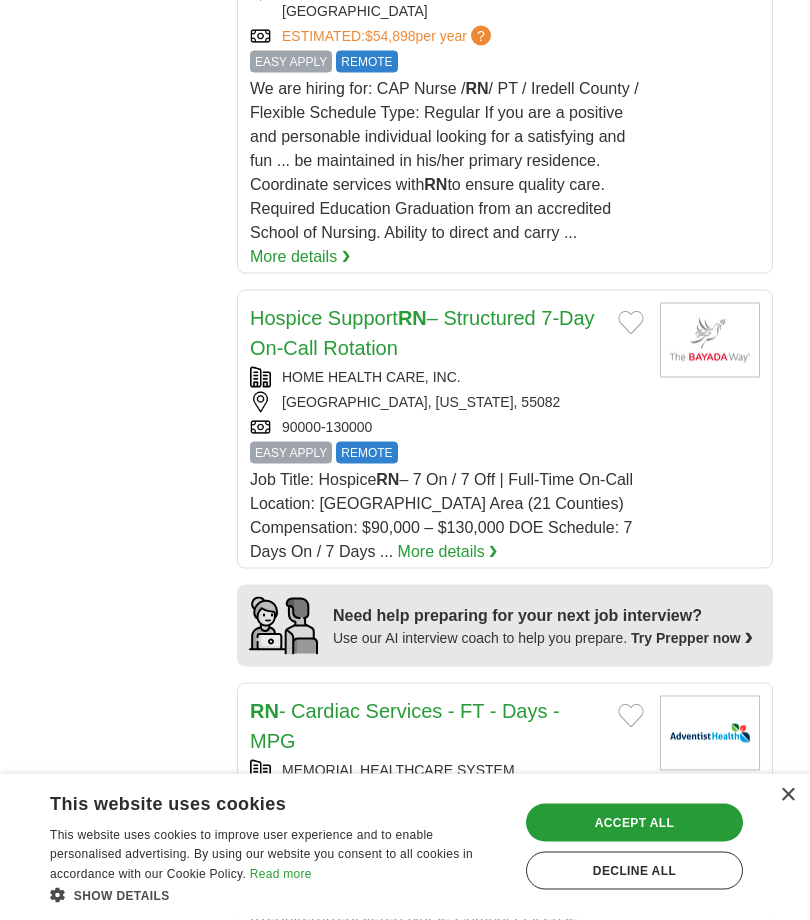 click on "Hospice Support  RN  – Structured 7-Day On-Call Rotation
HOME HEALTH CARE, INC.
[GEOGRAPHIC_DATA], [US_STATE], 55082
90000-130000
EASY APPLY REMOTE
EASY APPLY REMOTE
Job Title: Hospice  RN  – 7 On / 7 Off | Full-Time On-Call Location: [GEOGRAPHIC_DATA] Metro Area (21 Counties) Compensation: $90,000 – $130,000 DOE Schedule: 7 Days On / 7 Days ..." at bounding box center [505, 429] 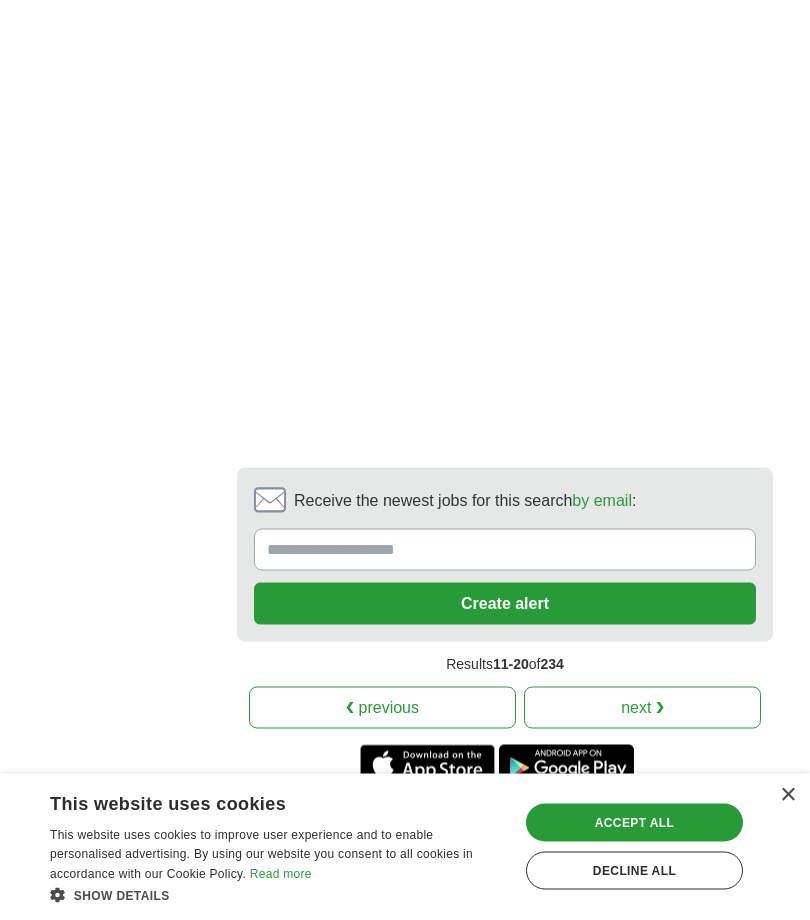 scroll, scrollTop: 5096, scrollLeft: 0, axis: vertical 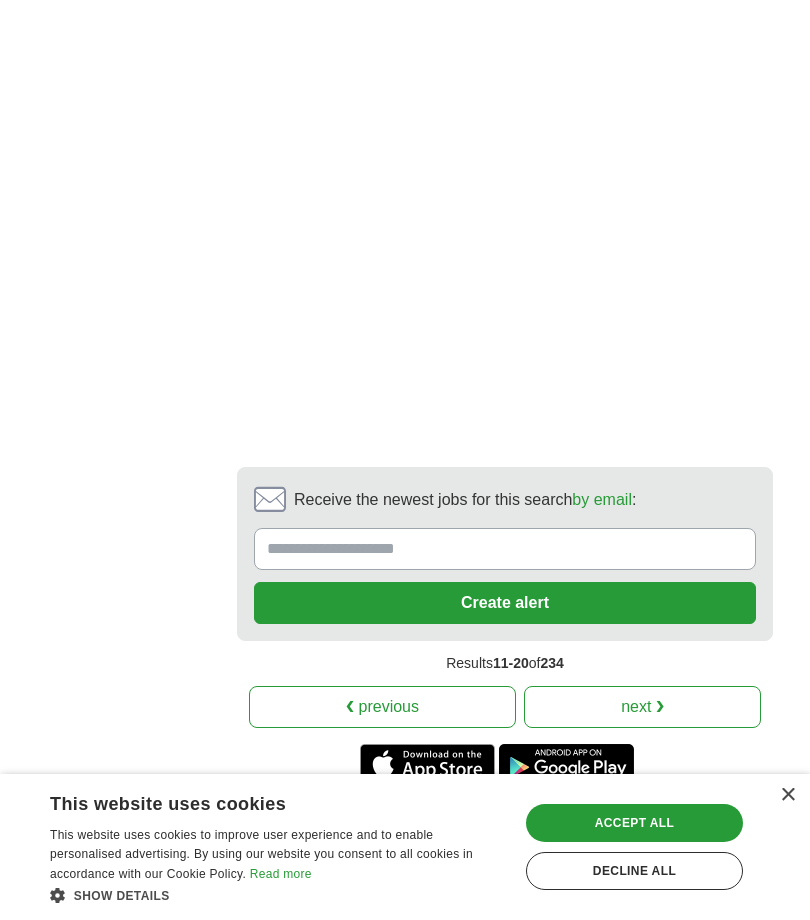 click on "next ❯" at bounding box center [642, 707] 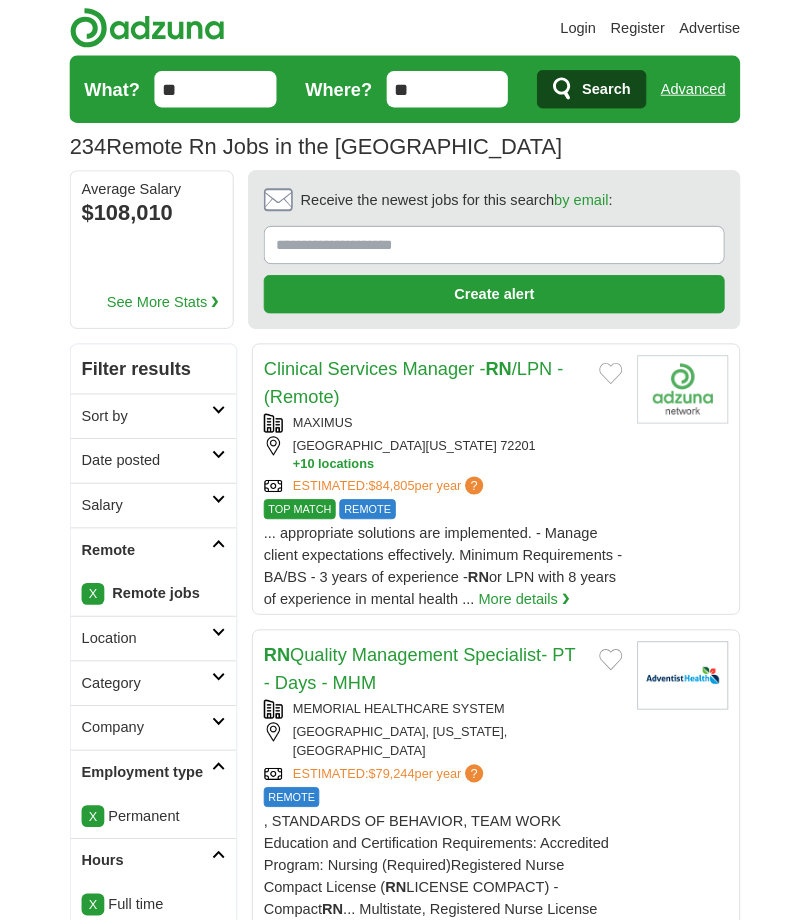 scroll, scrollTop: 0, scrollLeft: 0, axis: both 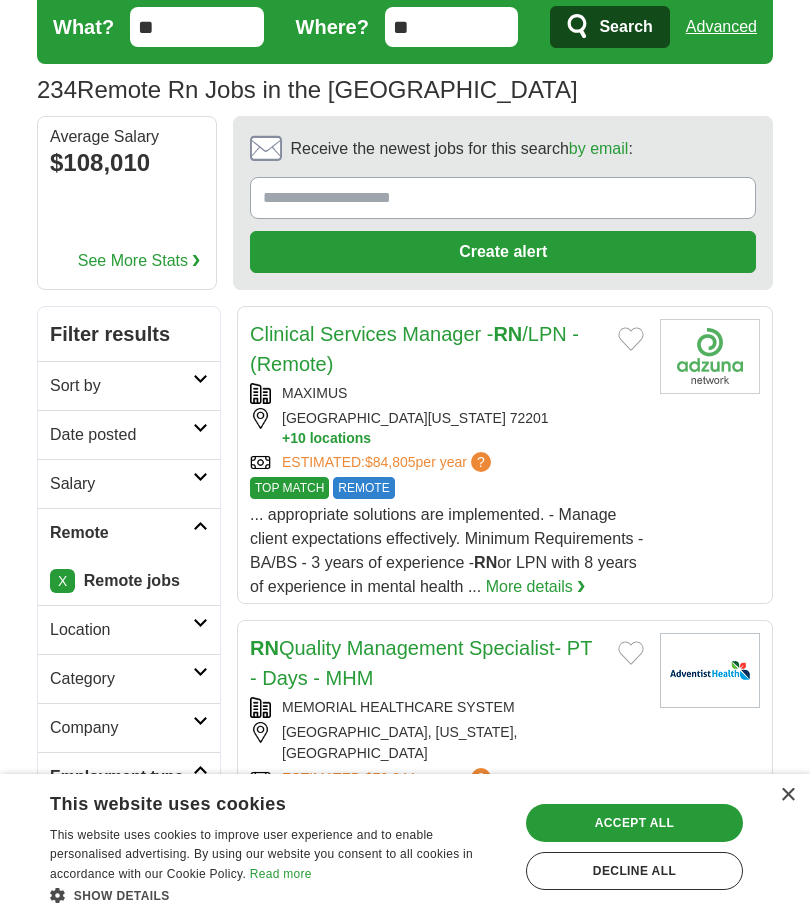 click on "Clinical Services Manager -  RN /LPN - (Remote)
MAXIMUS
[GEOGRAPHIC_DATA][US_STATE]
+ 10
locations
ESTIMATED:
REMOTE" at bounding box center [505, 455] 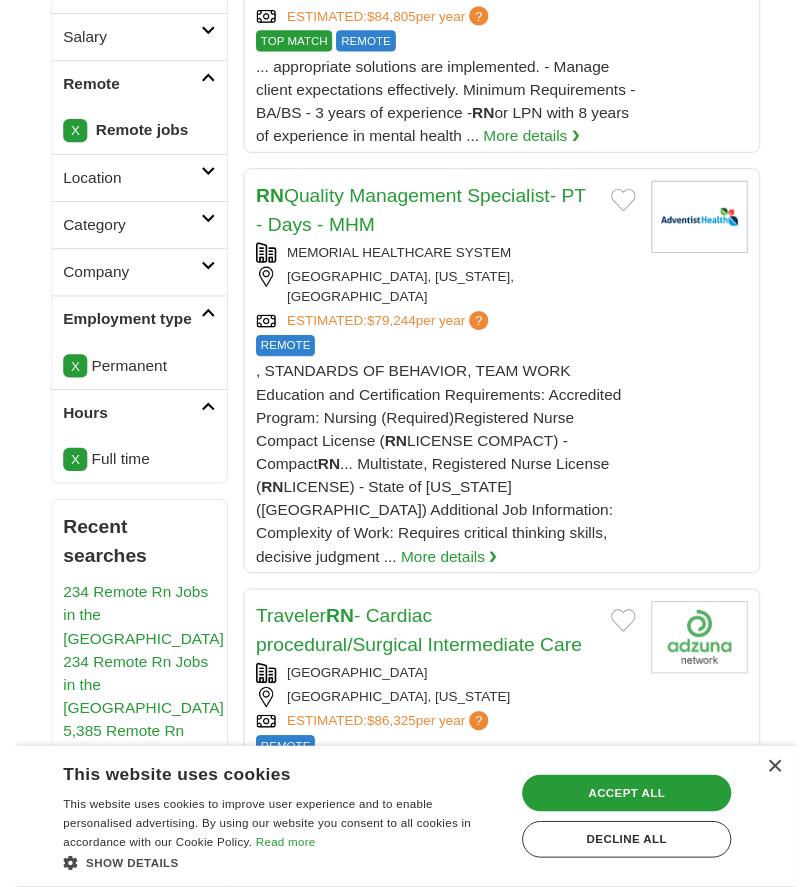 scroll, scrollTop: 517, scrollLeft: 0, axis: vertical 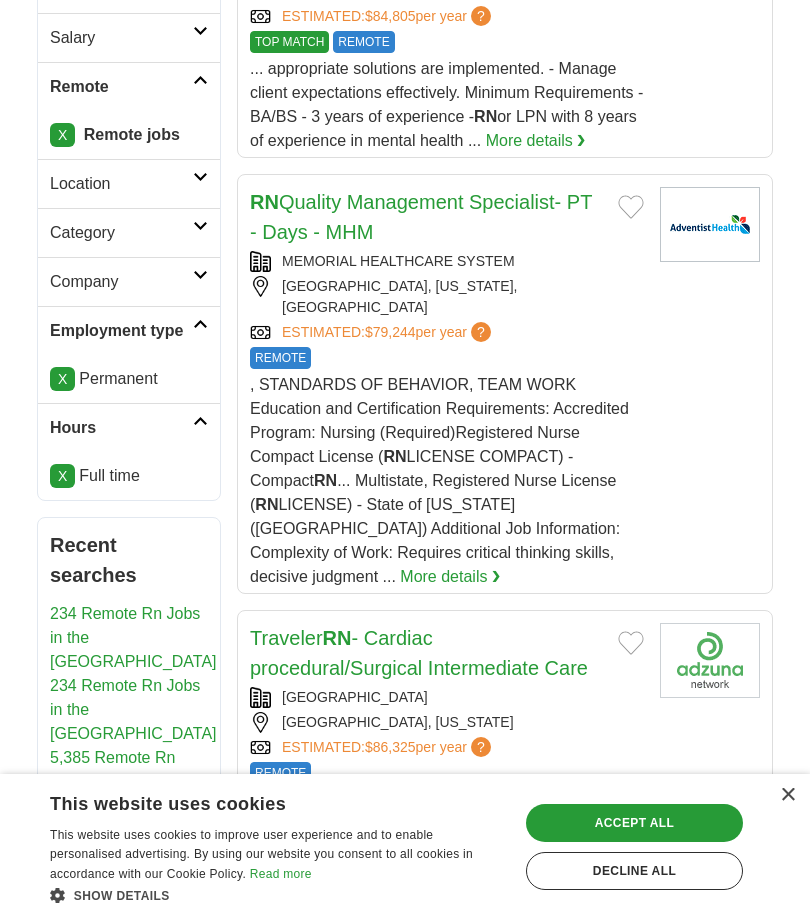 click on ", STANDARDS OF BEHAVIOR, TEAM WORK Education and Certification Requirements: Accredited Program: Nursing (Required)Registered Nurse Compact License ( RN  LICENSE COMPACT) - Compact  RN  ...  Multistate, Registered Nurse License ( RN  LICENSE) - State of [US_STATE] ([GEOGRAPHIC_DATA]) Additional Job Information: Complexity of Work: Requires critical thinking skills, decisive judgment ..." at bounding box center [439, 480] 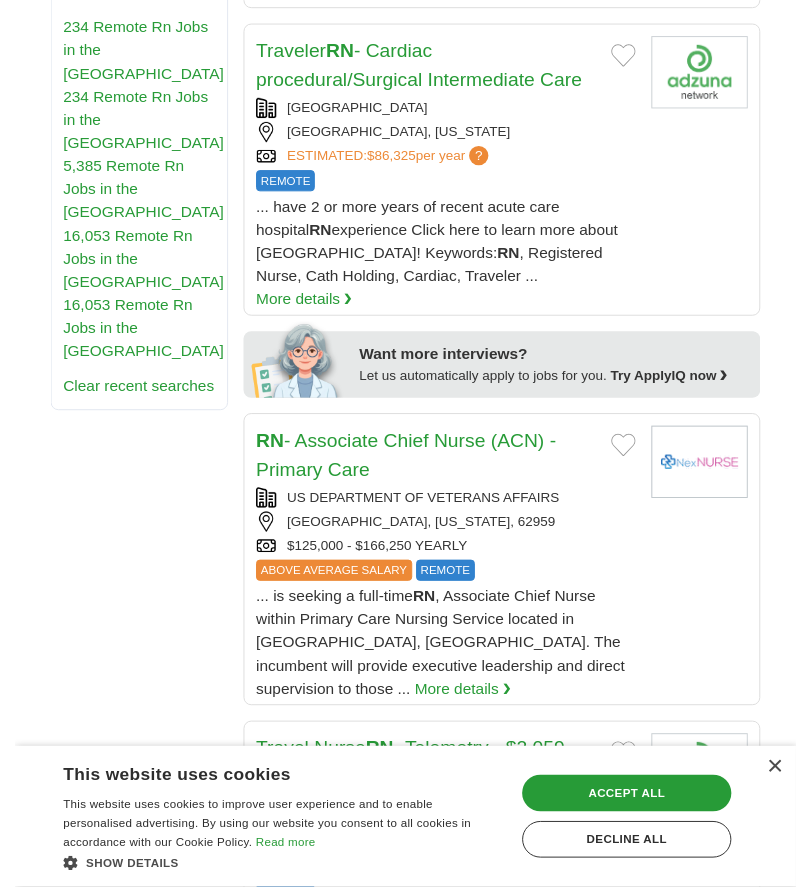 scroll, scrollTop: 1103, scrollLeft: 0, axis: vertical 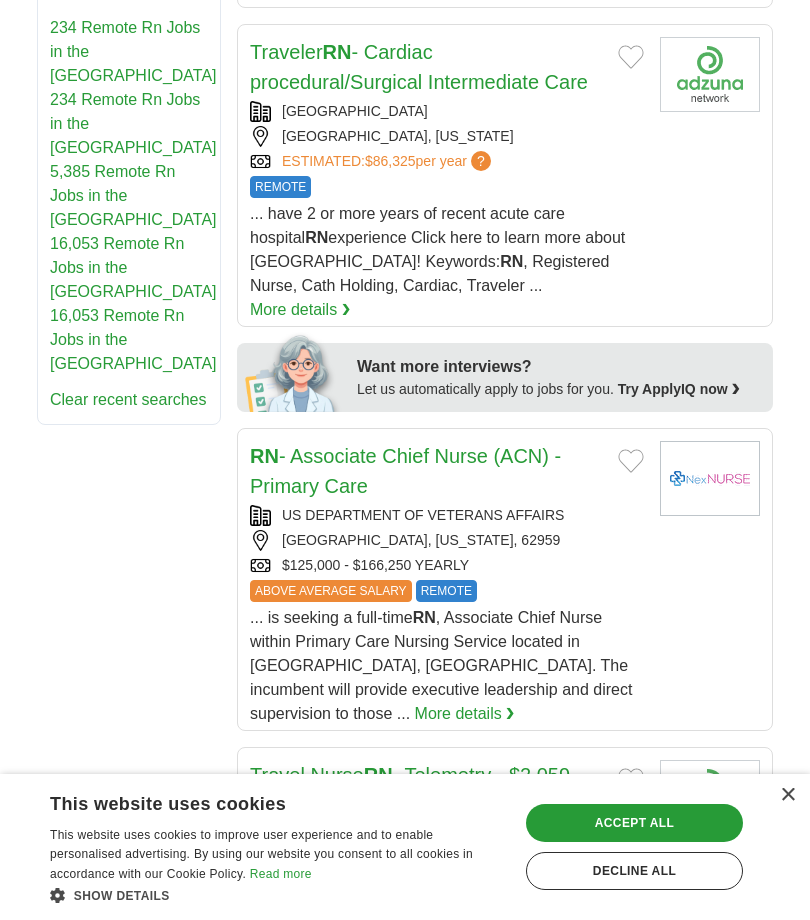 click on "RN  - Associate Chief Nurse (ACN) - Primary Care" at bounding box center (426, 471) 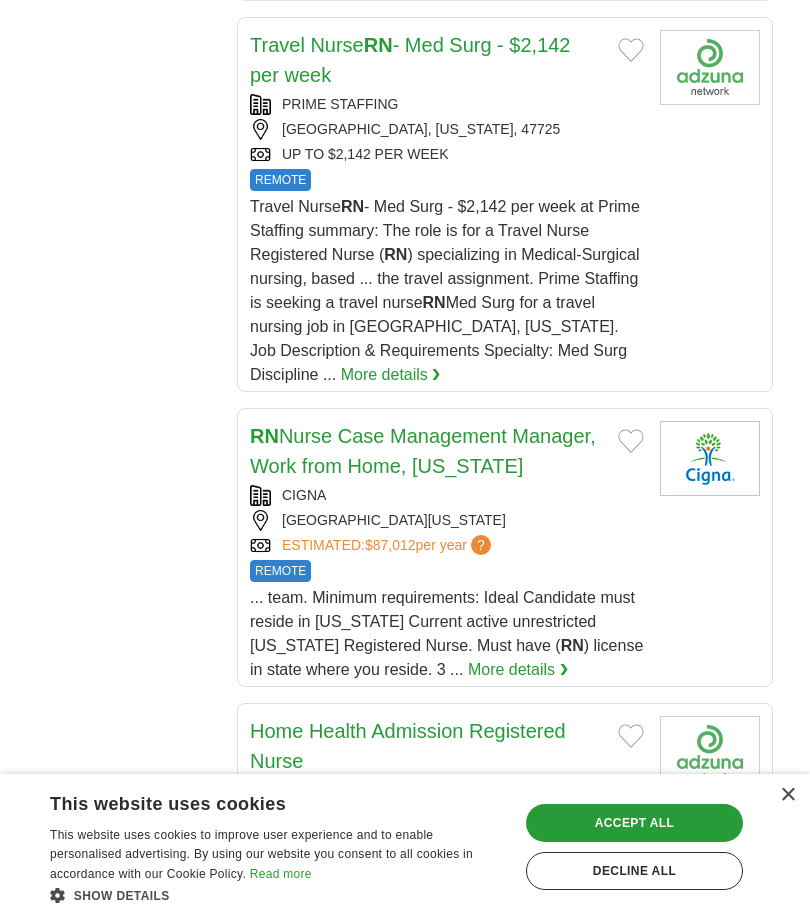 scroll, scrollTop: 2688, scrollLeft: 0, axis: vertical 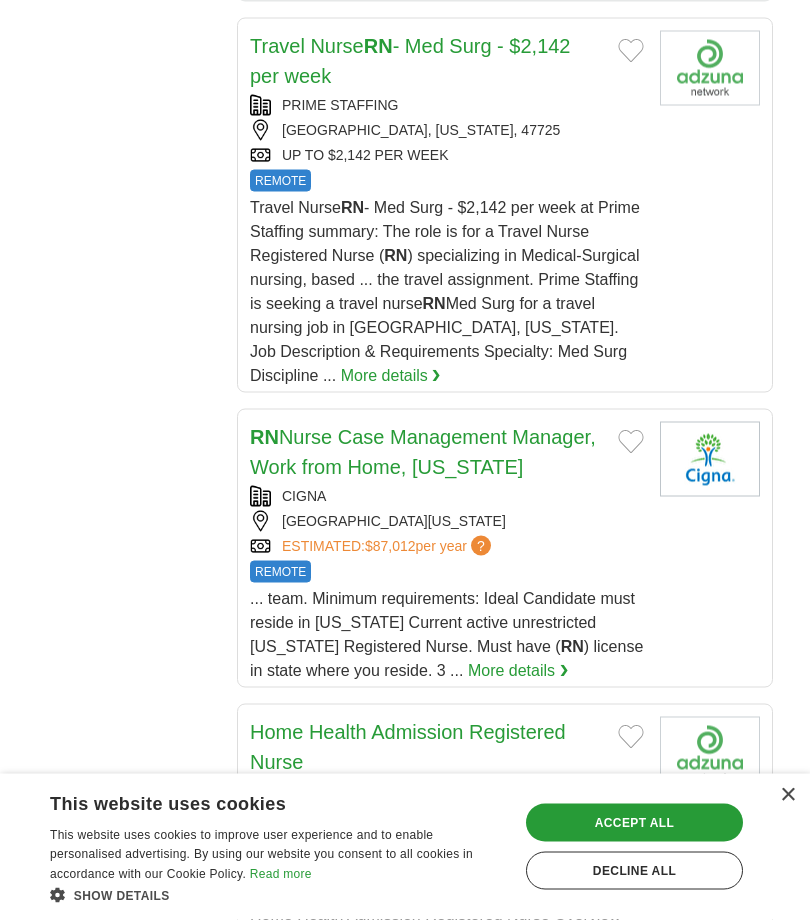 click on "RN  Nurse Case Management Manager, Work from Home, California
CIGNA
GLENDALE CALIFORNIA 91201
ESTIMATED:
$87,012
per year
?
REMOTE
REMOTE
RN ) license in state where you reside. 3 ...
More details ❯" at bounding box center (447, 552) 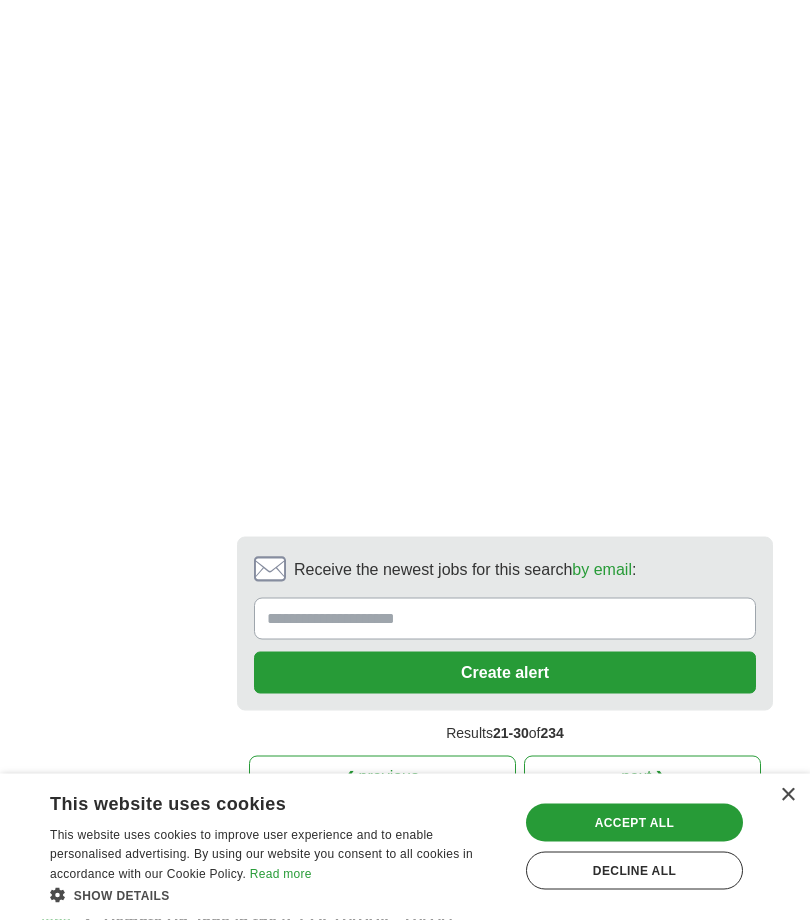 scroll, scrollTop: 5131, scrollLeft: 0, axis: vertical 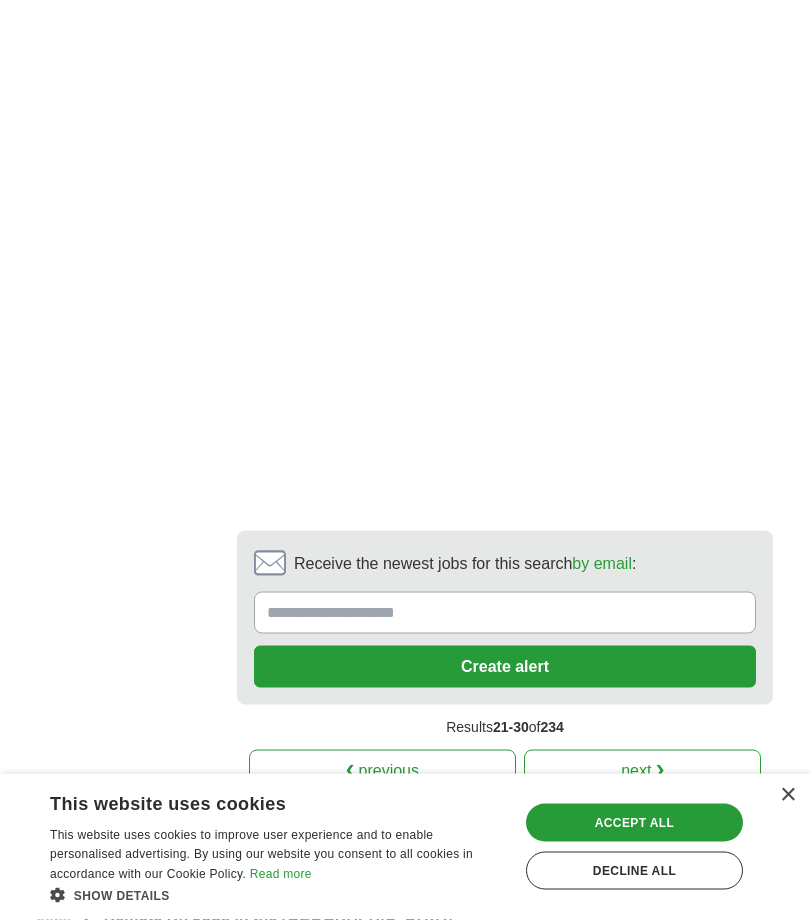 click on "next ❯" at bounding box center (642, 771) 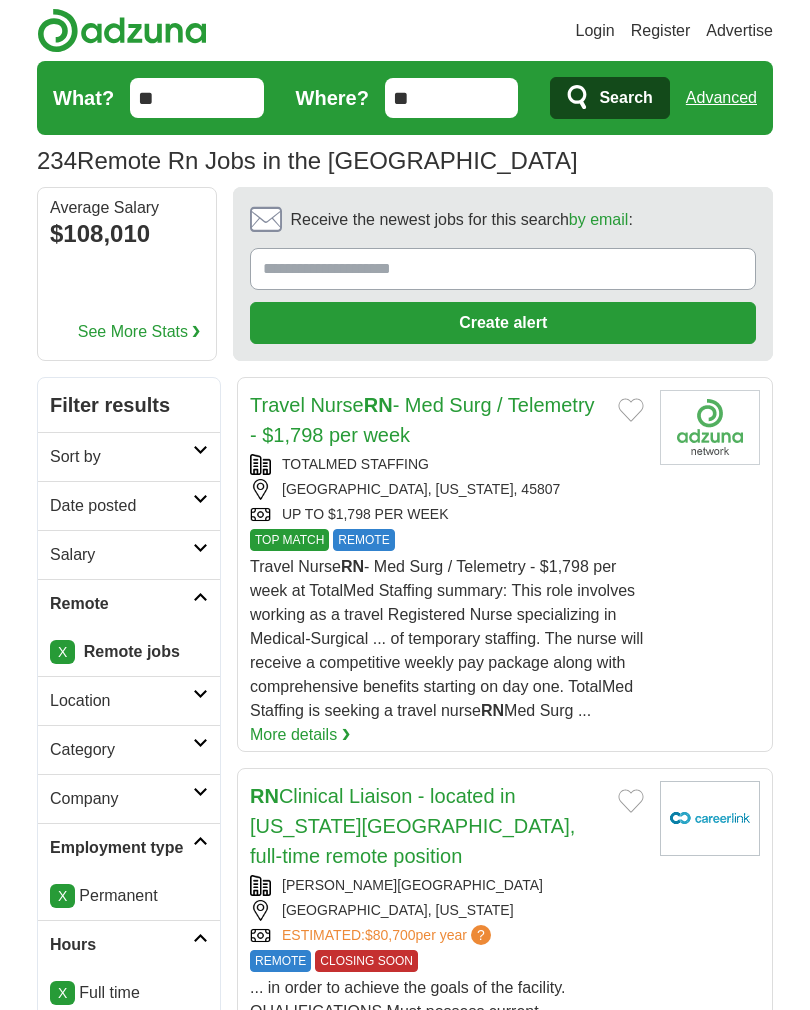 scroll, scrollTop: 0, scrollLeft: 0, axis: both 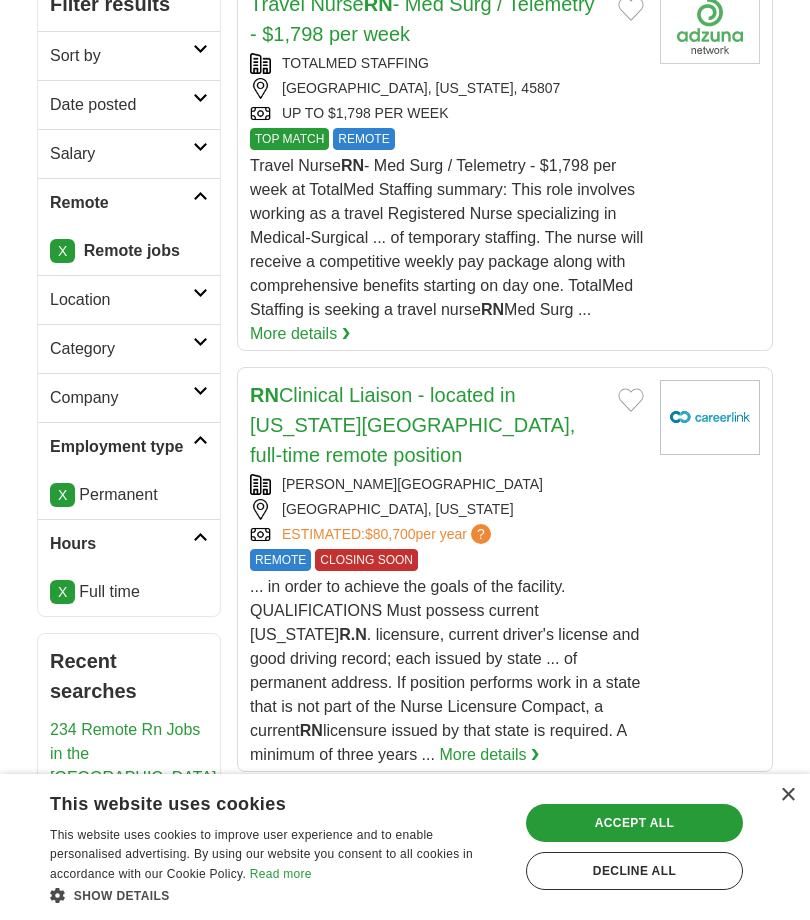 click on "...  in order to achieve the goals of the facility. QUALIFICATIONS Must possess current Nebraska  R.N . licensure, current driver's license and good driving record; each issued by state ...  of permanent address. If position performs work in a state that is not part of the Nurse Licensure Compact, a current  RN  licensure issued by that state is required. A minimum of three years ..." at bounding box center (445, 670) 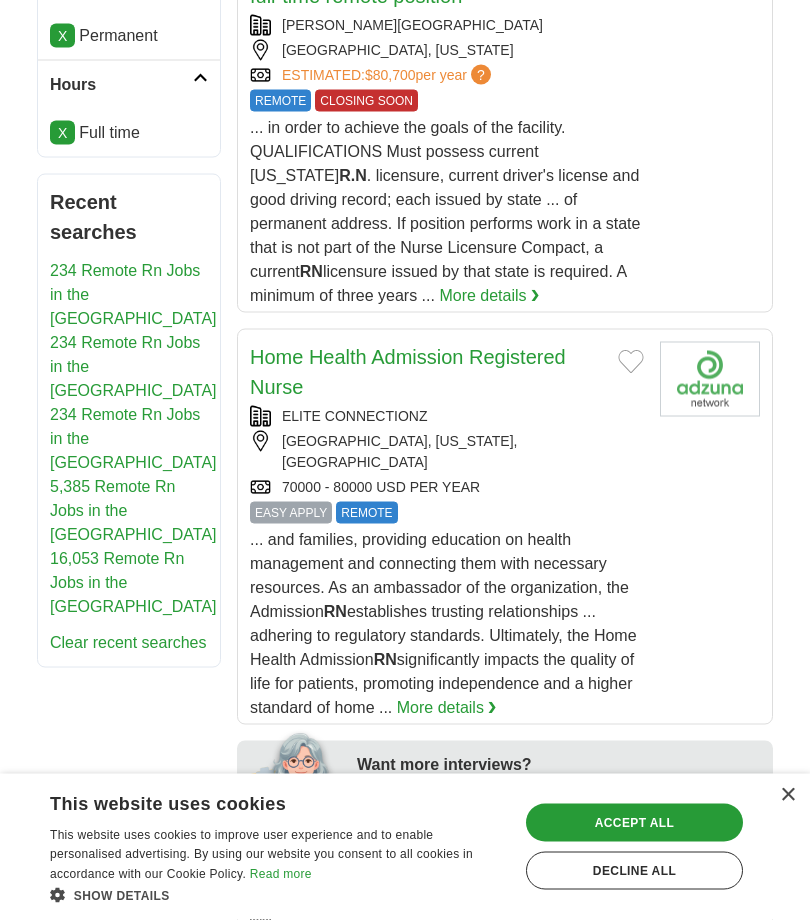 scroll, scrollTop: 861, scrollLeft: 0, axis: vertical 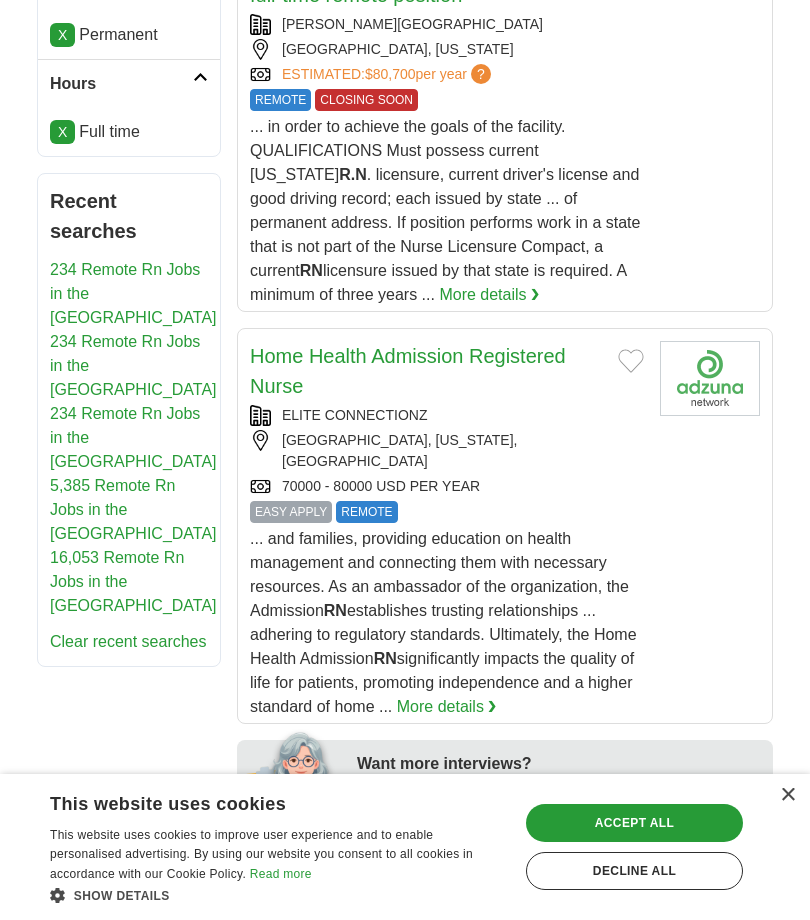 click on "...  and families, providing education on health management and connecting them with necessary resources. As an ambassador of the organization, the Admission  RN  establishes trusting relationships ...  adhering to regulatory standards. Ultimately, the Home Health Admission  RN  significantly impacts the quality of life for patients, promoting independence and a higher standard of home ...
More details ❯" at bounding box center [447, 623] 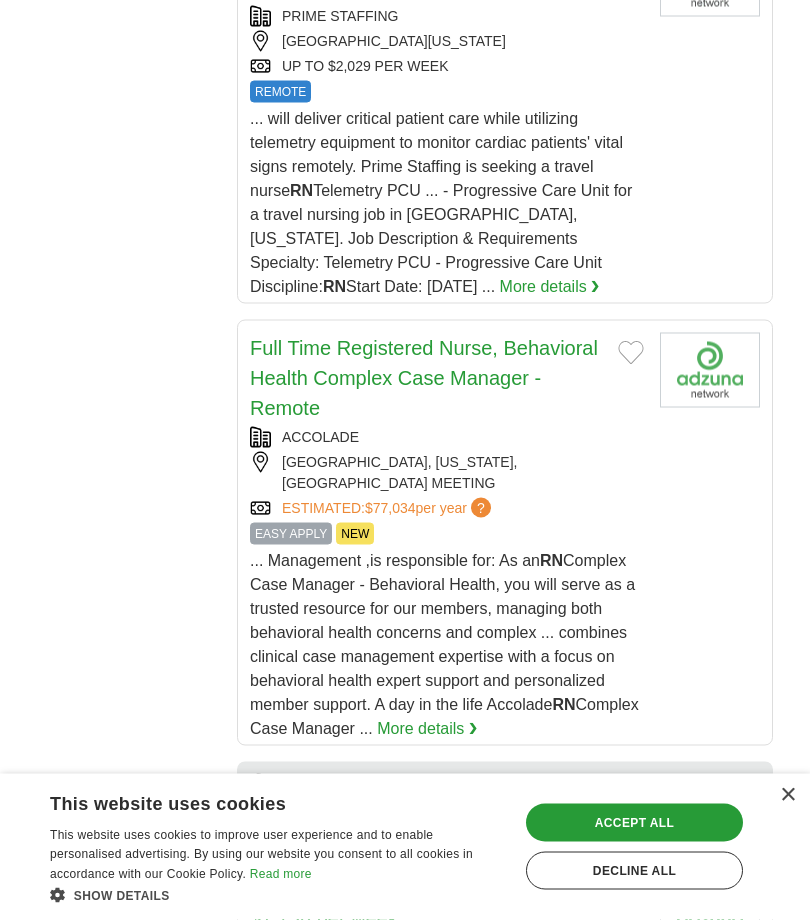 scroll, scrollTop: 2149, scrollLeft: 0, axis: vertical 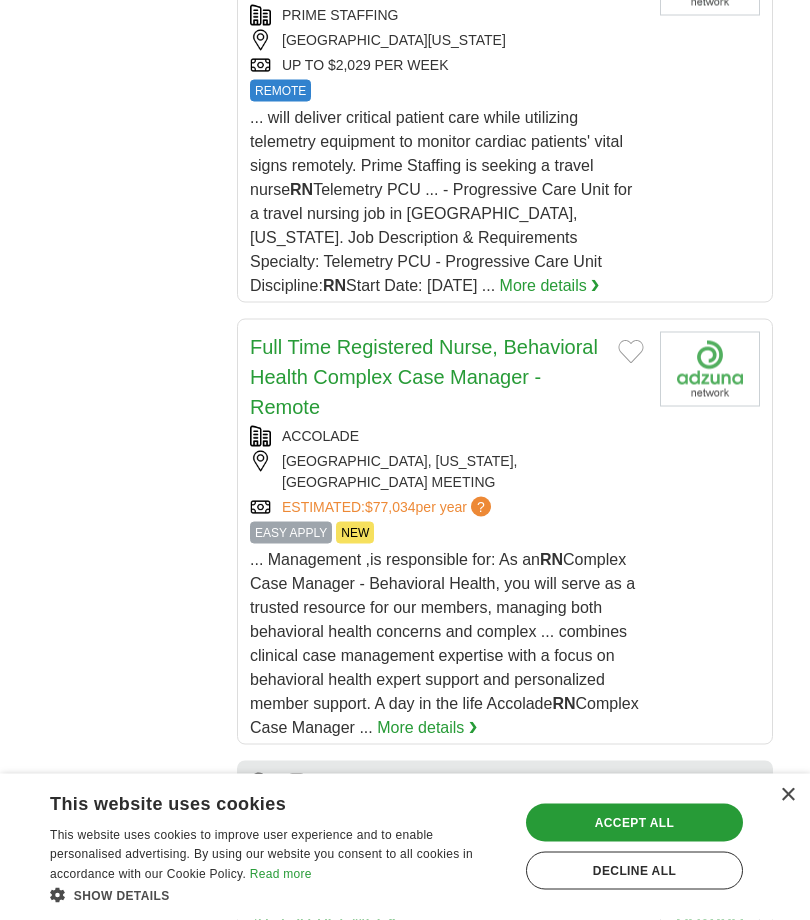 click on "Full Time Registered Nurse, Behavioral Health Complex Case Manager - Remote
ACCOLADE
USA, PENNSYLVANIA, PLYMOUTH MEETING
ESTIMATED:
$77,034
per year
?
EASY APPLY NEW
EASY APPLY NEW
RN RN" at bounding box center (505, 532) 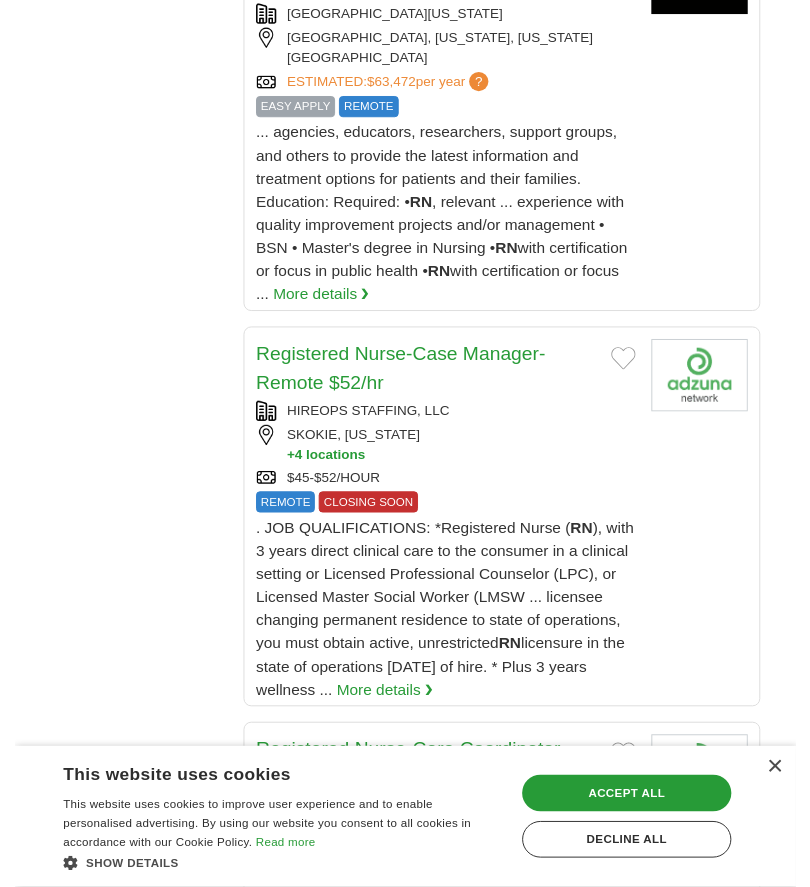 scroll, scrollTop: 3497, scrollLeft: 0, axis: vertical 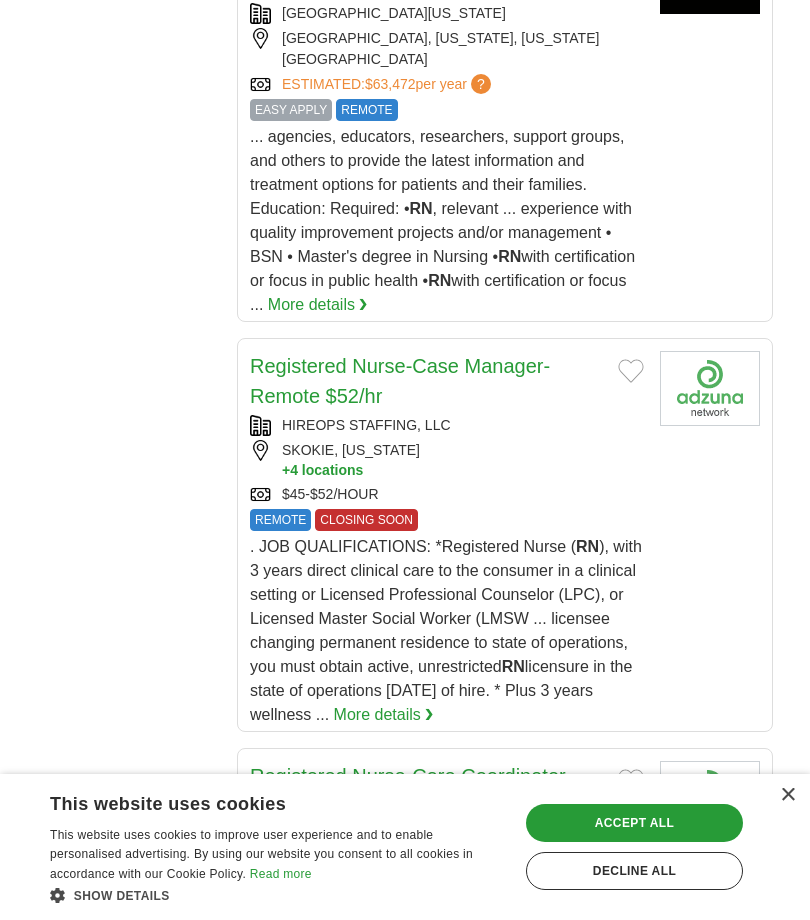 click on "Registered Nurse-Case Manager-Remote $52/hr
HIREOPS STAFFING, LLC
SKOKIE, ILLINOIS
+ 4
locations
$45-$52/HOUR
REMOTE CLOSING SOON" at bounding box center (505, 535) 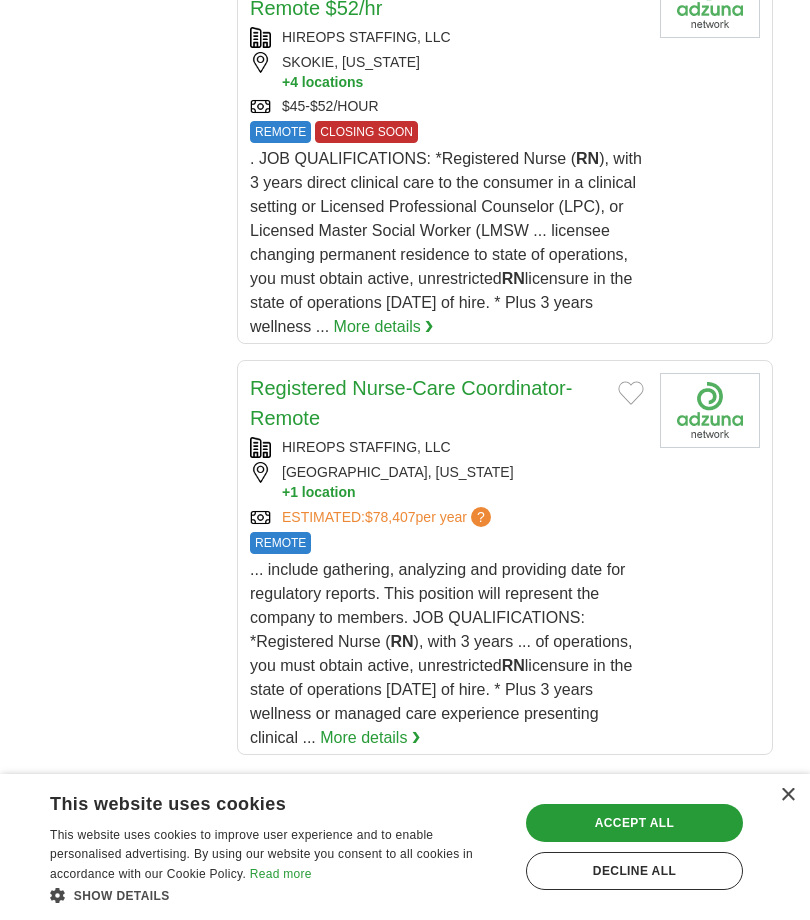 scroll, scrollTop: 3885, scrollLeft: 0, axis: vertical 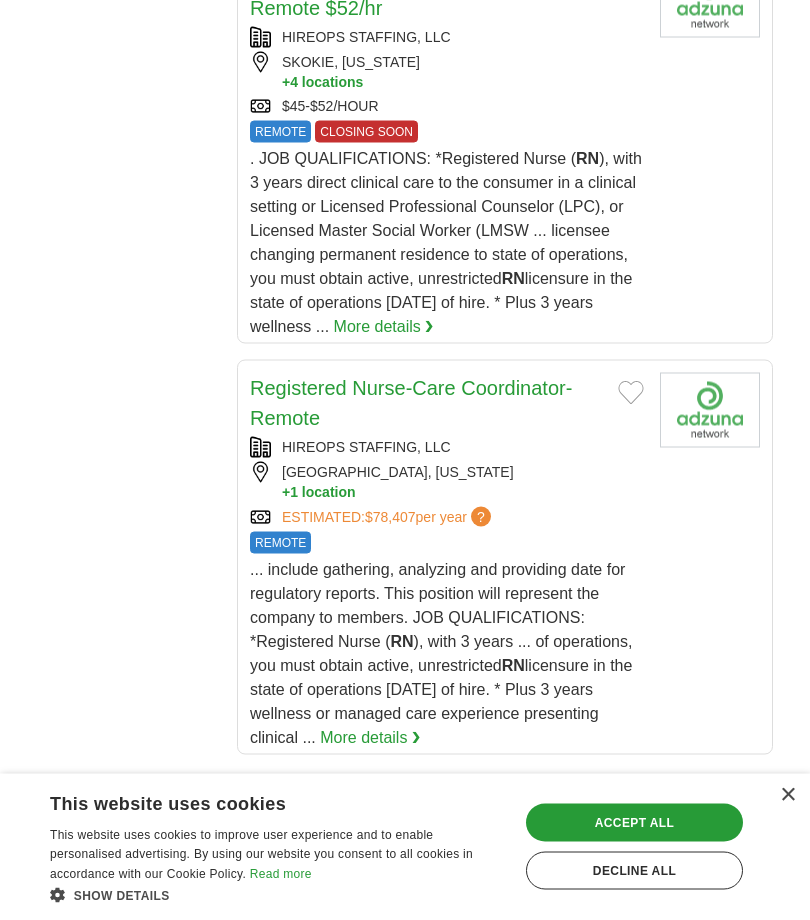 click on "Registered Nurse-Care Coordinator-Remote
HIREOPS STAFFING, LLC
SANTA FE, NEW MEXICO
+ 1
location
ESTIMATED:
REMOTE" at bounding box center (505, 557) 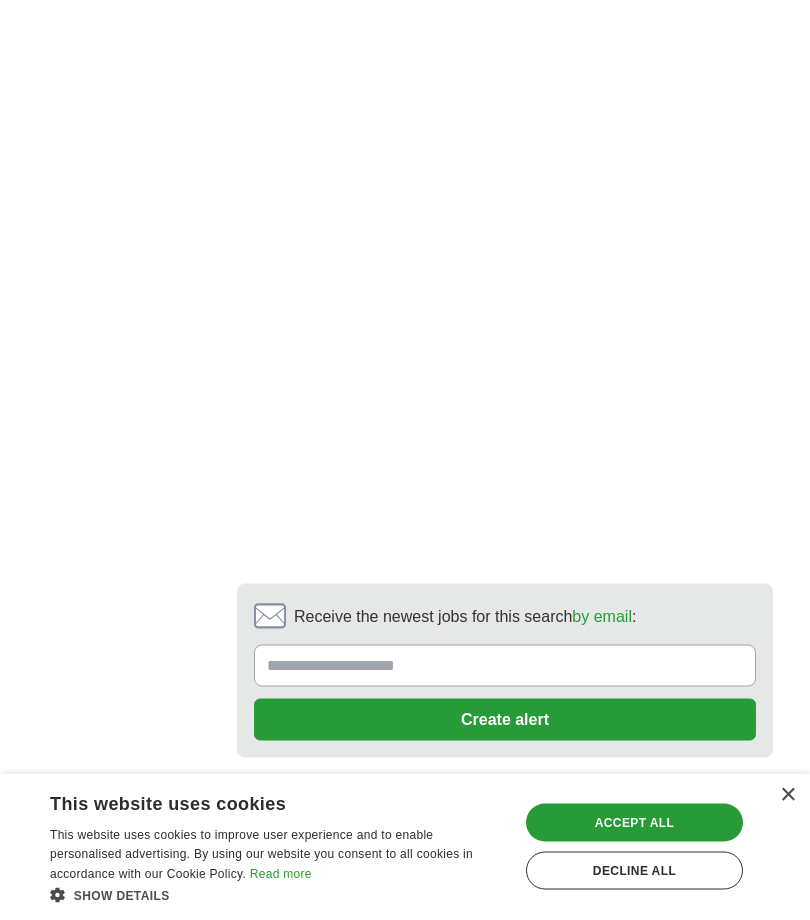 scroll, scrollTop: 5324, scrollLeft: 0, axis: vertical 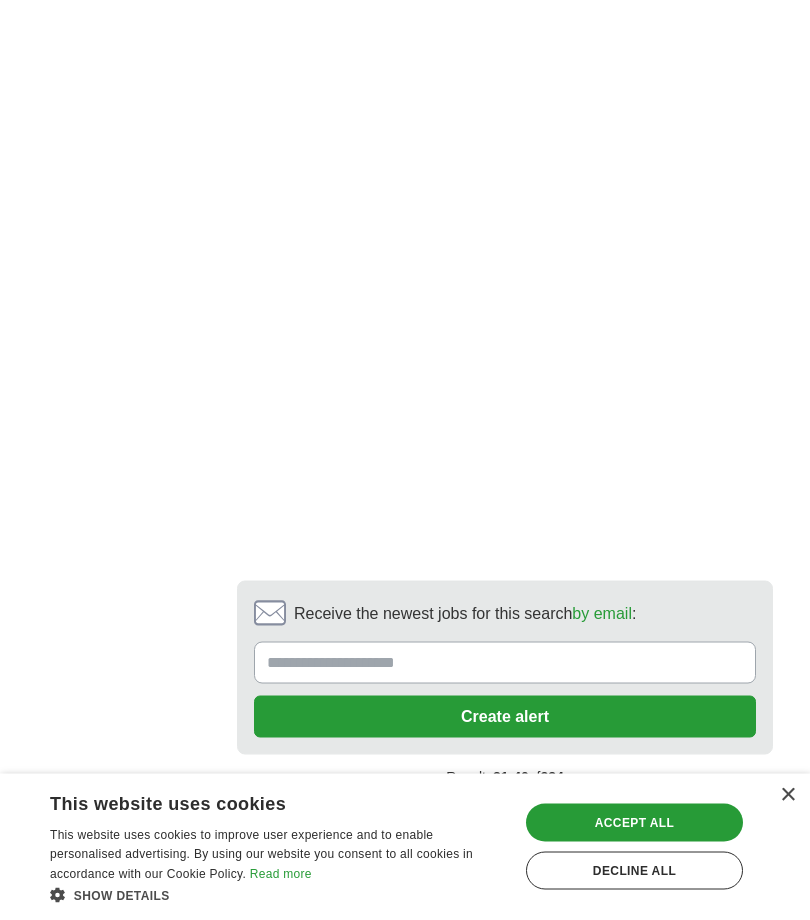 click on "next ❯" at bounding box center [642, 821] 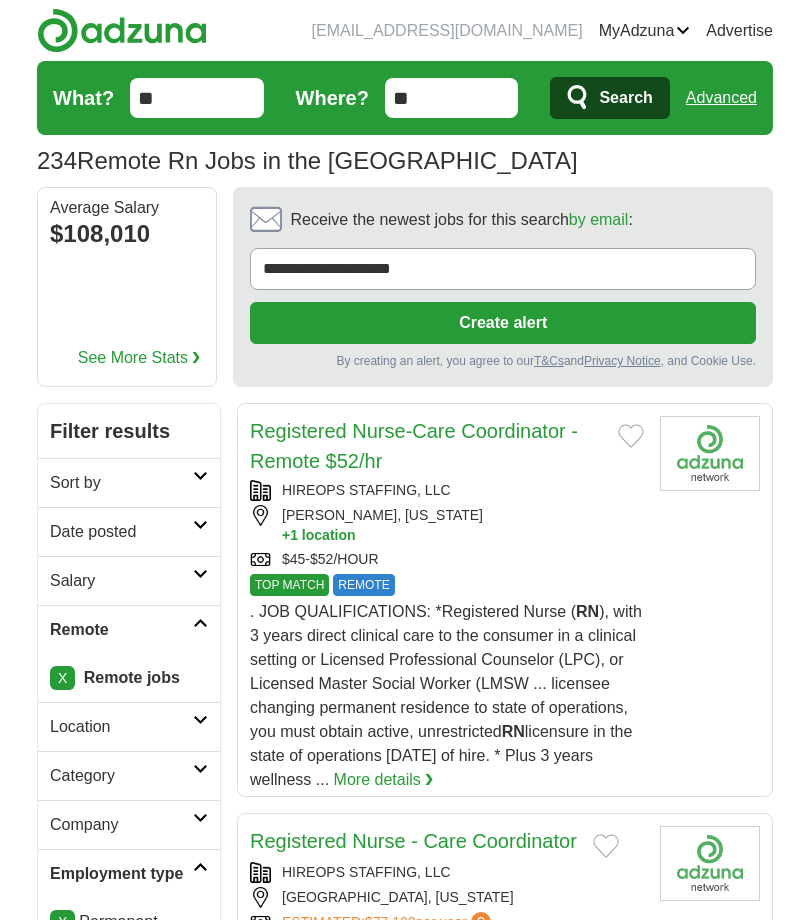 scroll, scrollTop: 0, scrollLeft: 0, axis: both 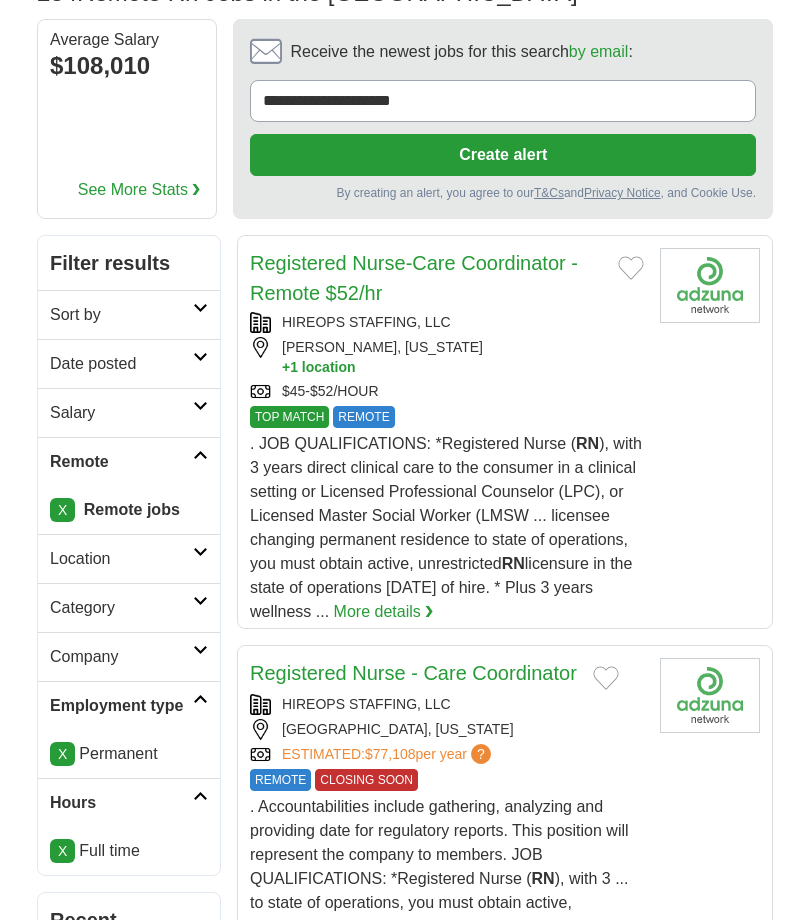click at bounding box center [631, 268] 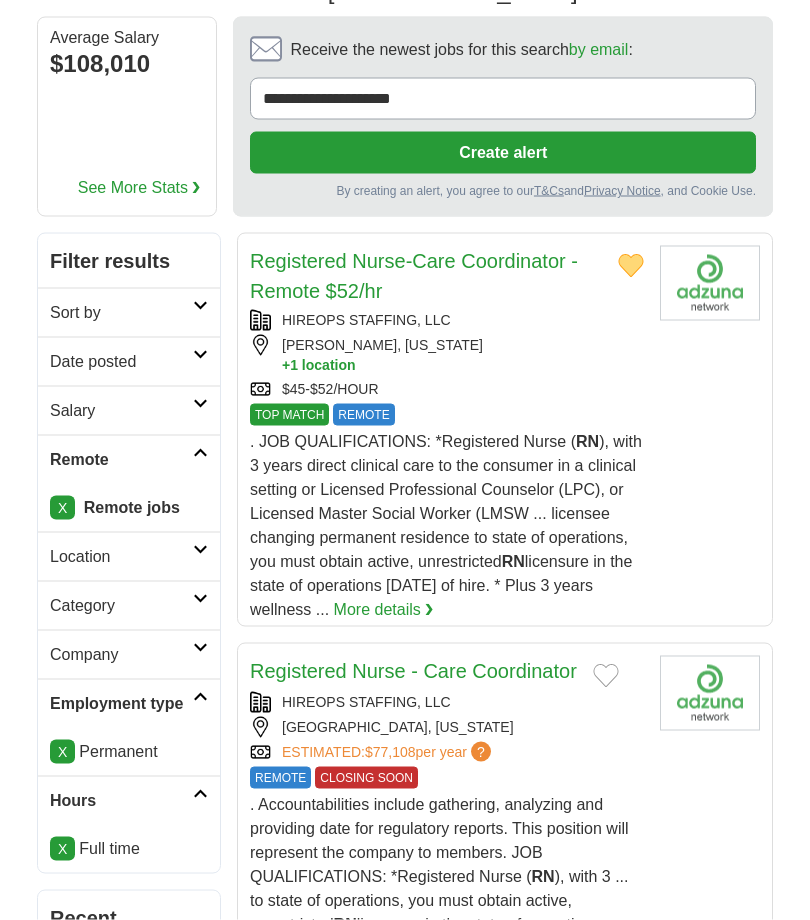 scroll, scrollTop: 161, scrollLeft: 0, axis: vertical 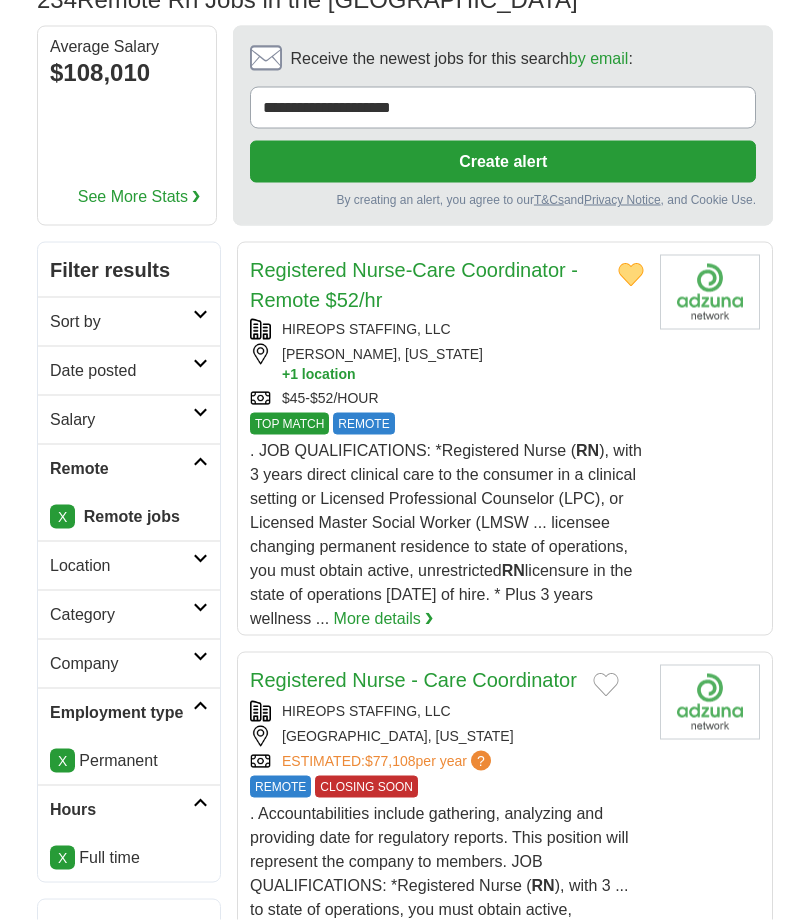 click at bounding box center [631, 275] 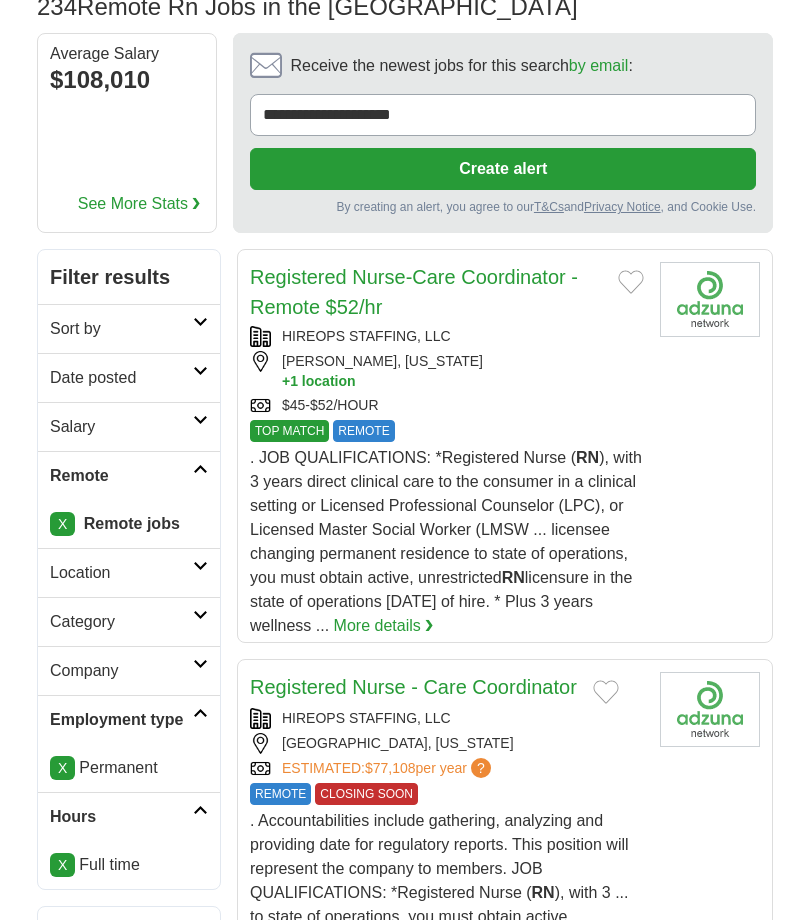 scroll, scrollTop: 89, scrollLeft: 0, axis: vertical 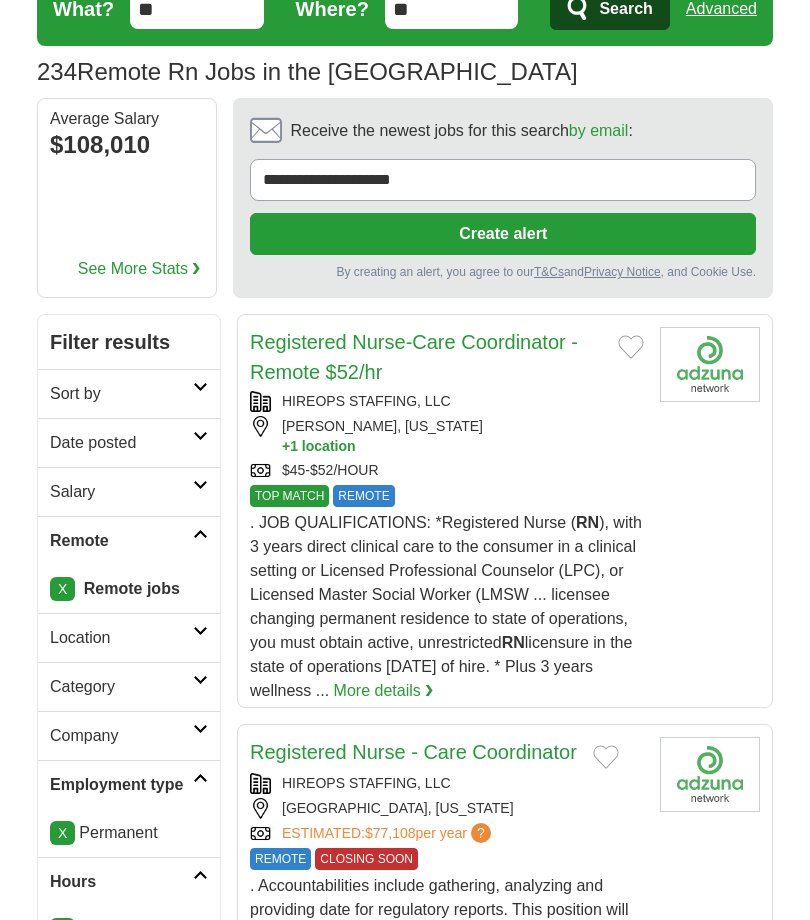 click at bounding box center (631, 347) 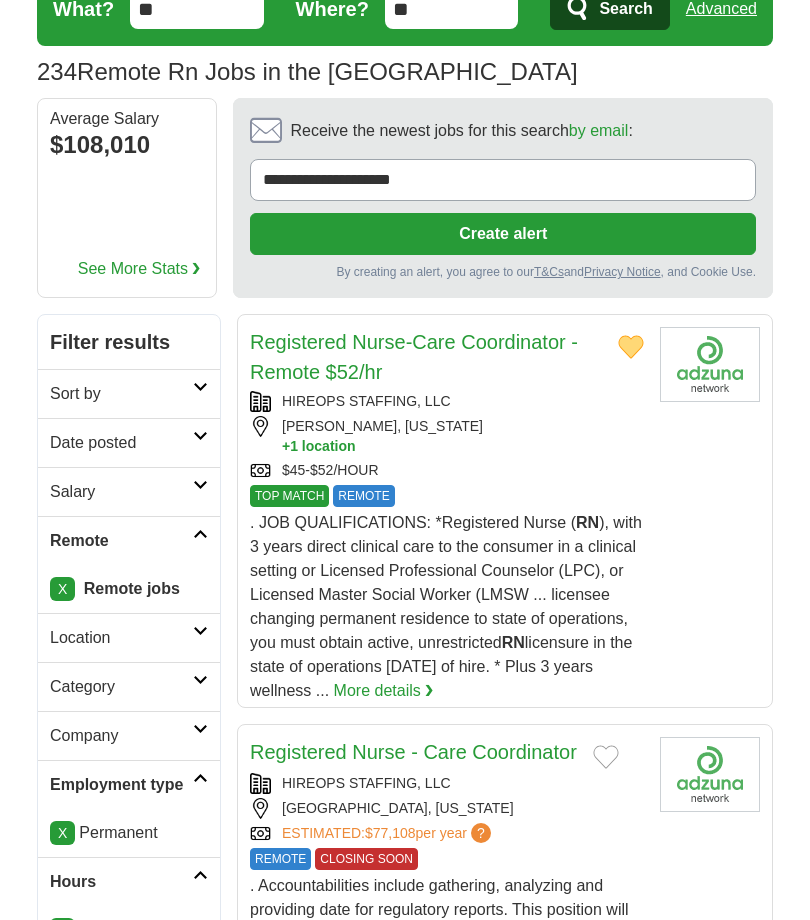scroll, scrollTop: 0, scrollLeft: 0, axis: both 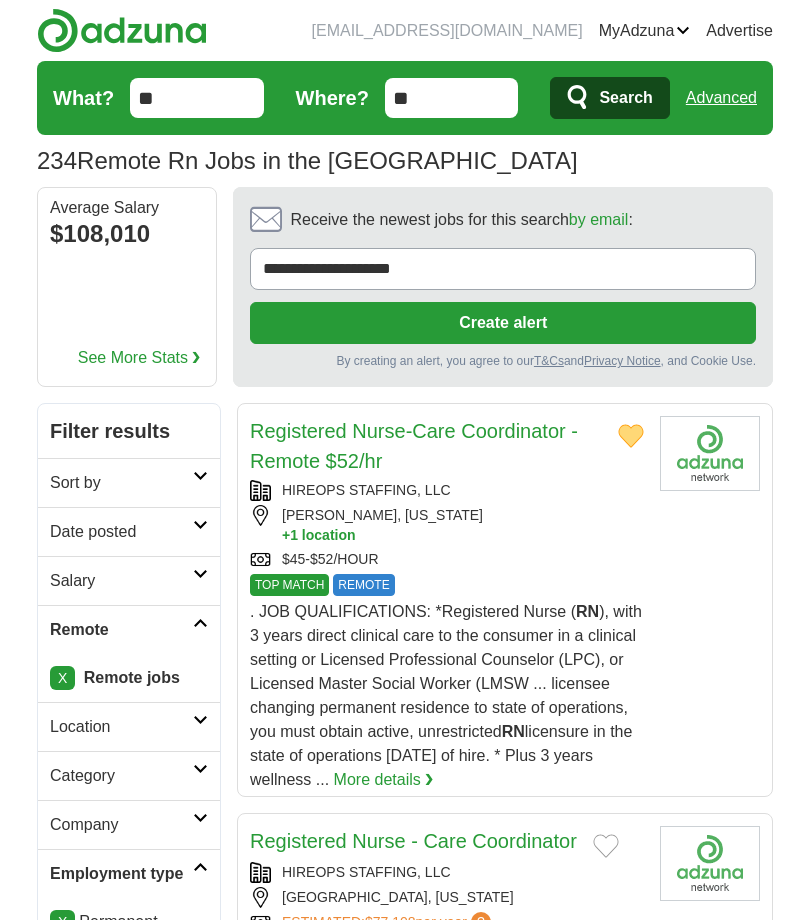 click on "[EMAIL_ADDRESS][DOMAIN_NAME]" at bounding box center (447, 31) 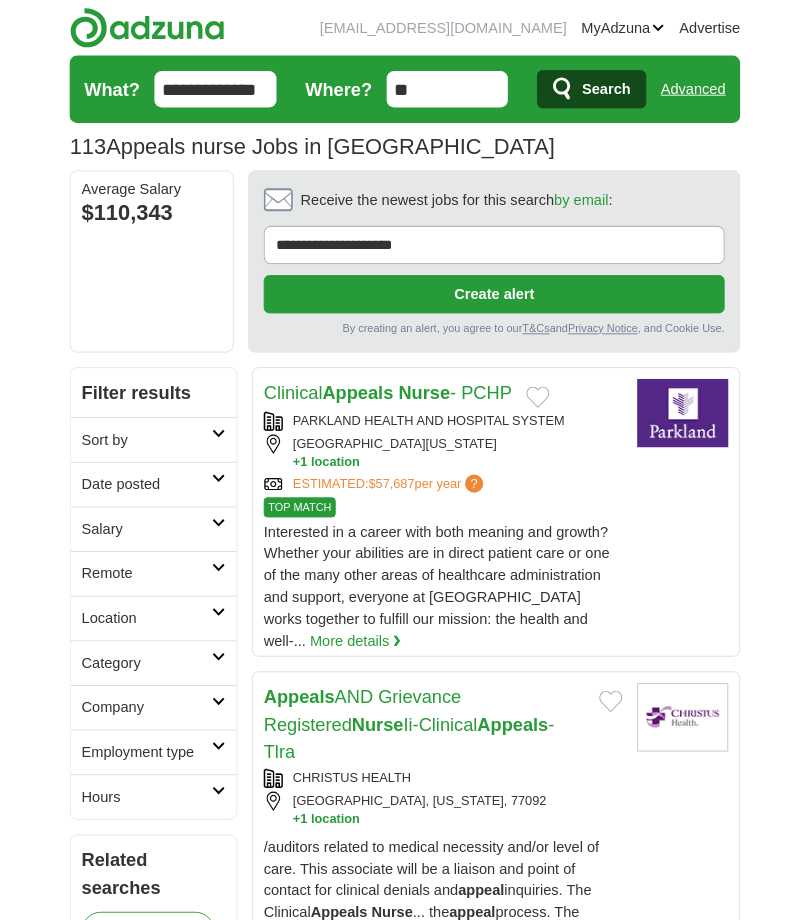 scroll, scrollTop: 0, scrollLeft: 0, axis: both 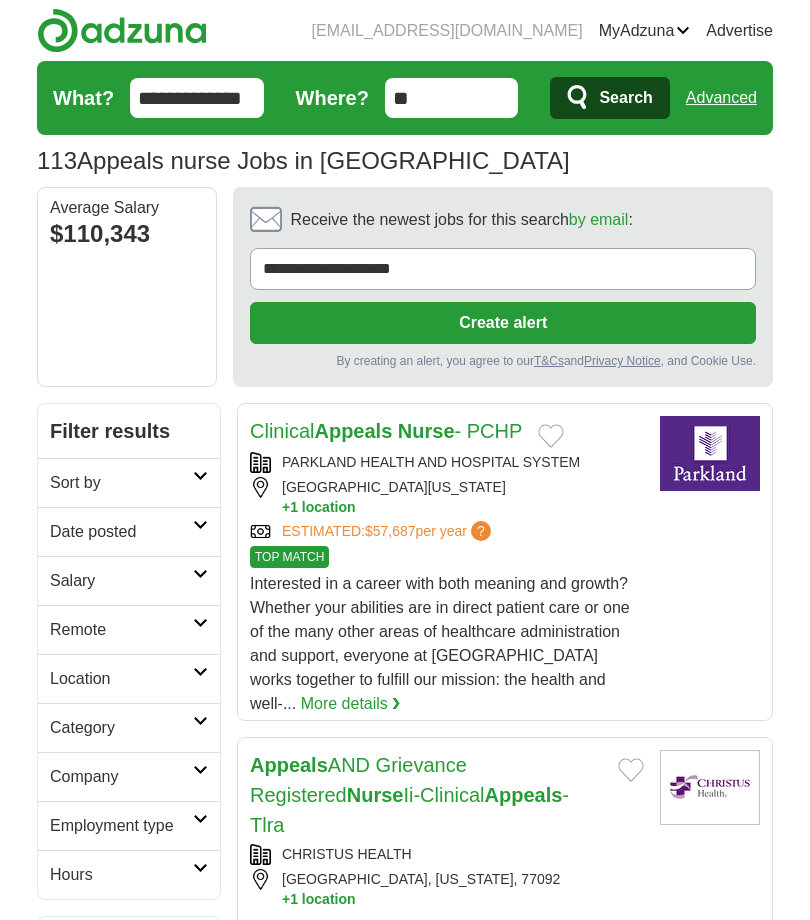 click on "Remote" at bounding box center [129, 629] 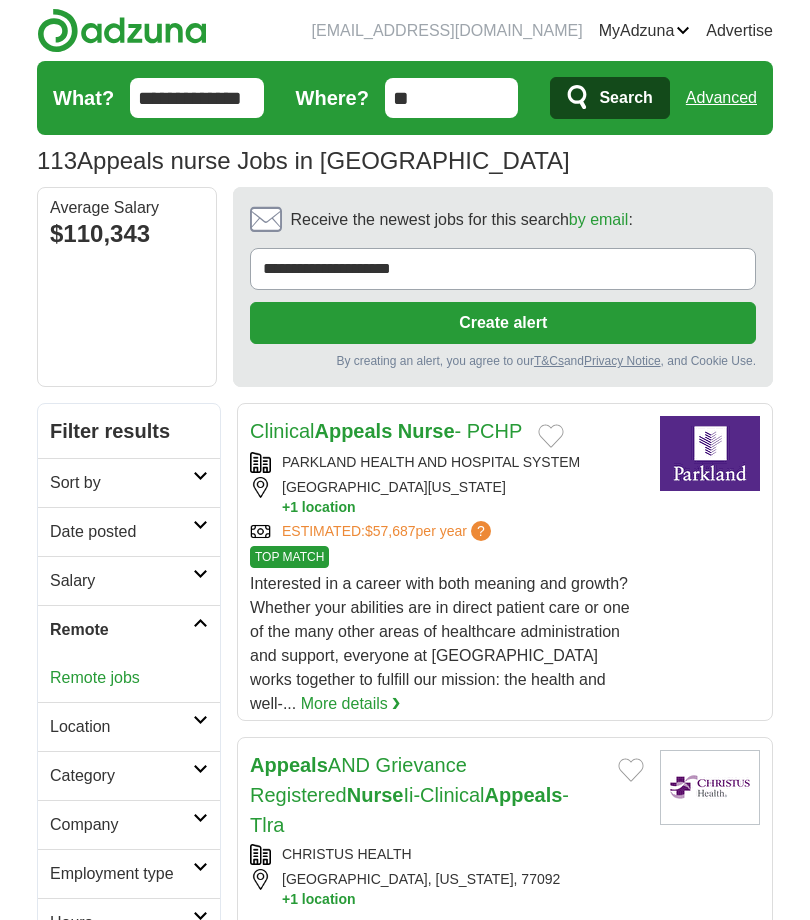 click on "Remote jobs" at bounding box center (95, 677) 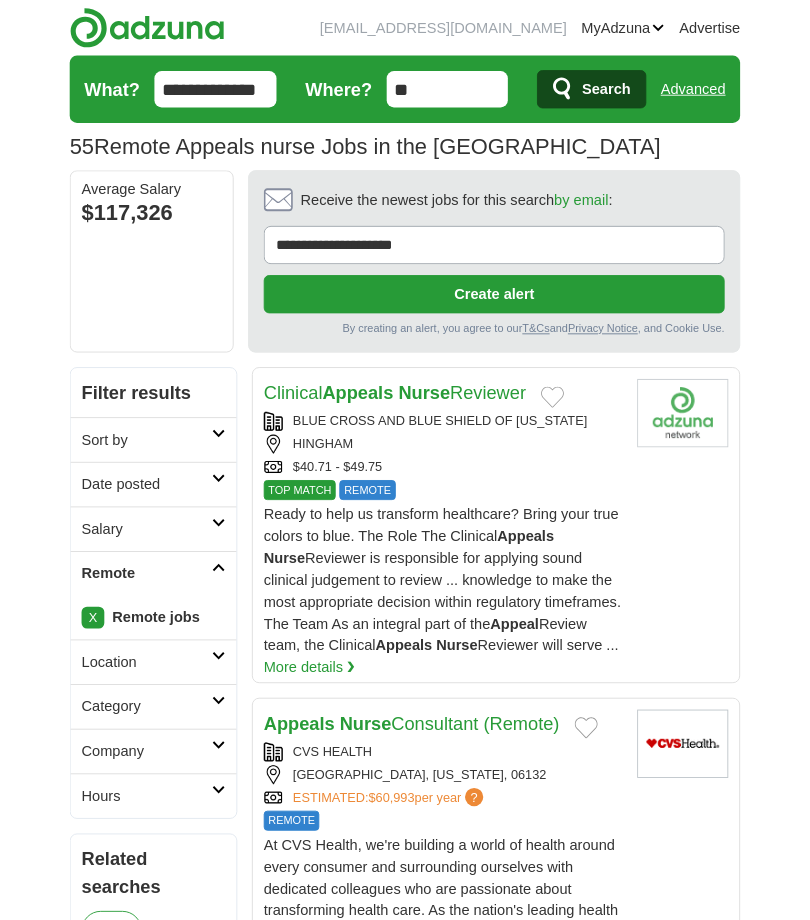 scroll, scrollTop: 0, scrollLeft: 0, axis: both 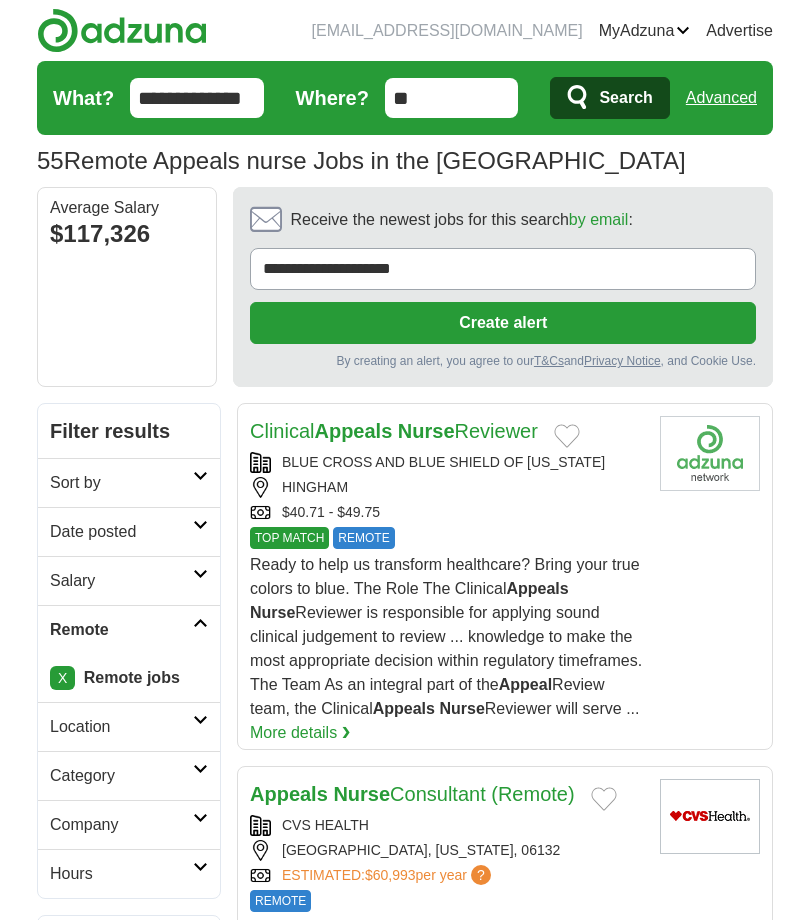 click on "Ready to help us transform healthcare? Bring your true colors to blue. The Role The Clinical  Appeals   Nurse  Reviewer is responsible for applying sound clinical judgement to review ...  knowledge to make the most appropriate decision within regulatory timeframes. The Team As an integral part of the  Appeal  Review team, the Clinical  Appeals   Nurse  Reviewer will serve ..." at bounding box center [446, 636] 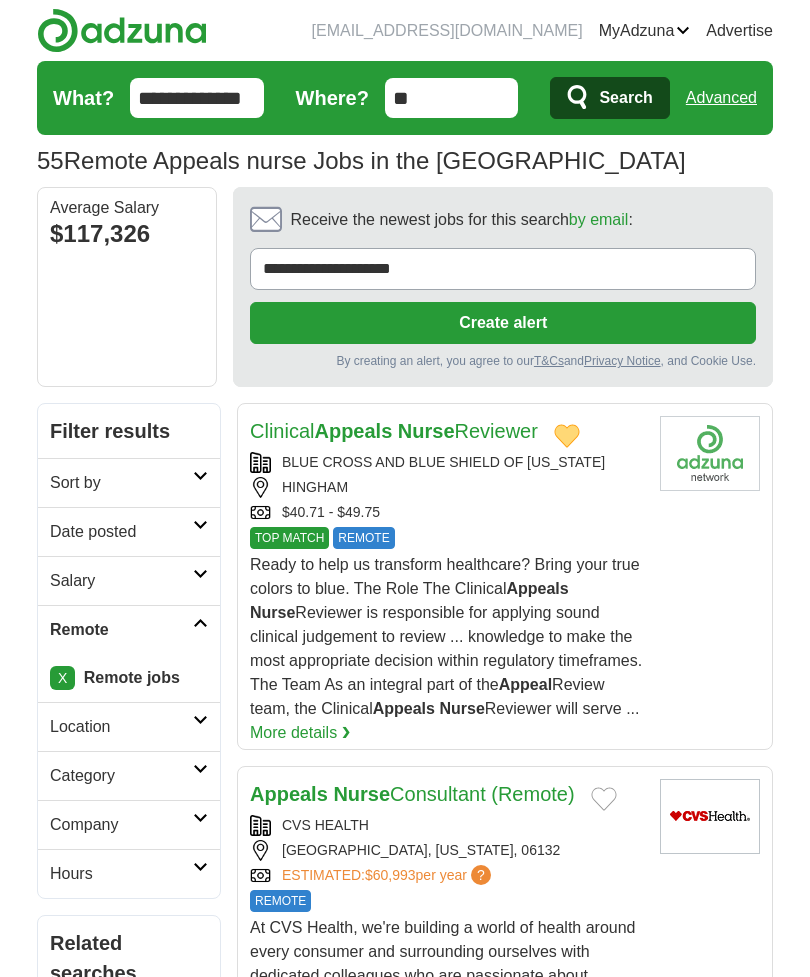 scroll, scrollTop: 0, scrollLeft: 0, axis: both 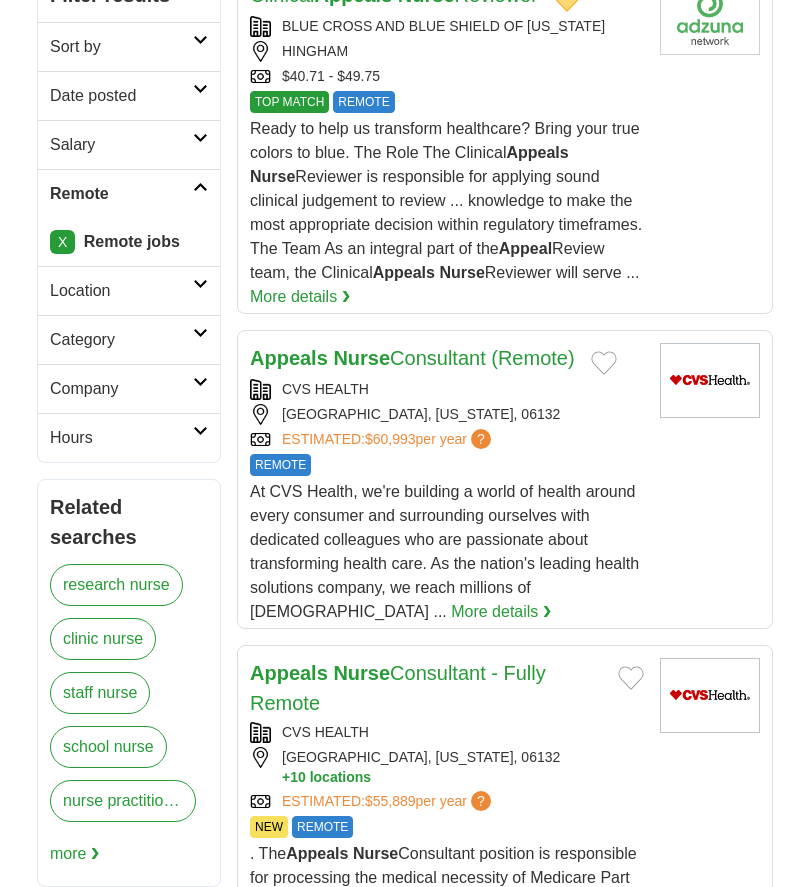 click on "At CVS Health, we're building a world of health around every consumer and surrounding ourselves with dedicated colleagues who are passionate about transforming health care. As the nation's leading health solutions company, we reach millions of [DEMOGRAPHIC_DATA] ..." at bounding box center [444, 551] 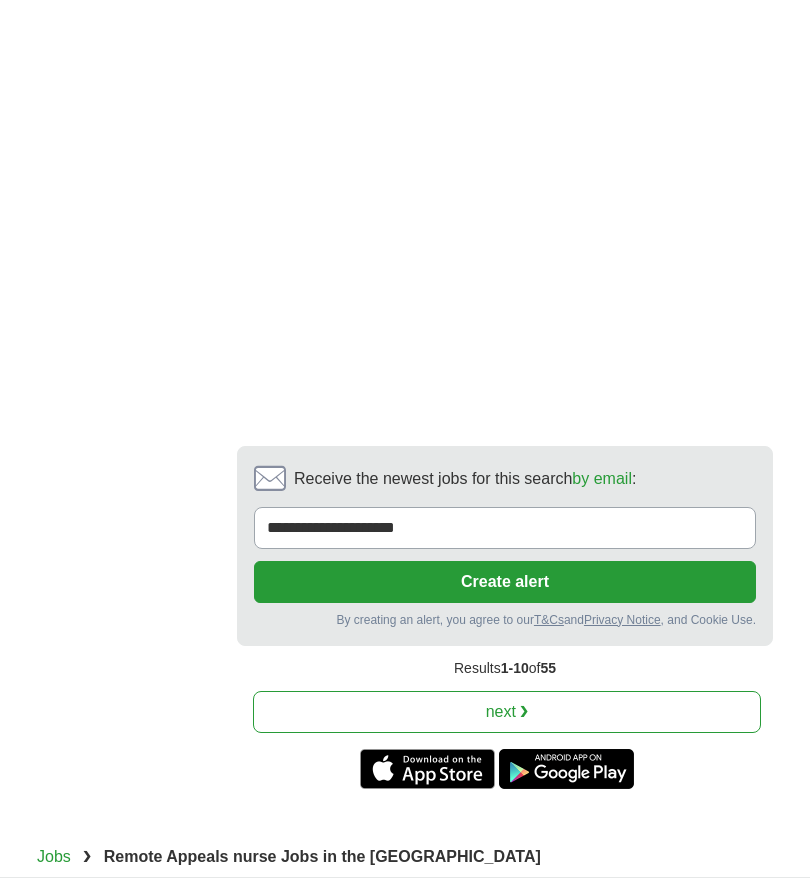 scroll, scrollTop: 5049, scrollLeft: 0, axis: vertical 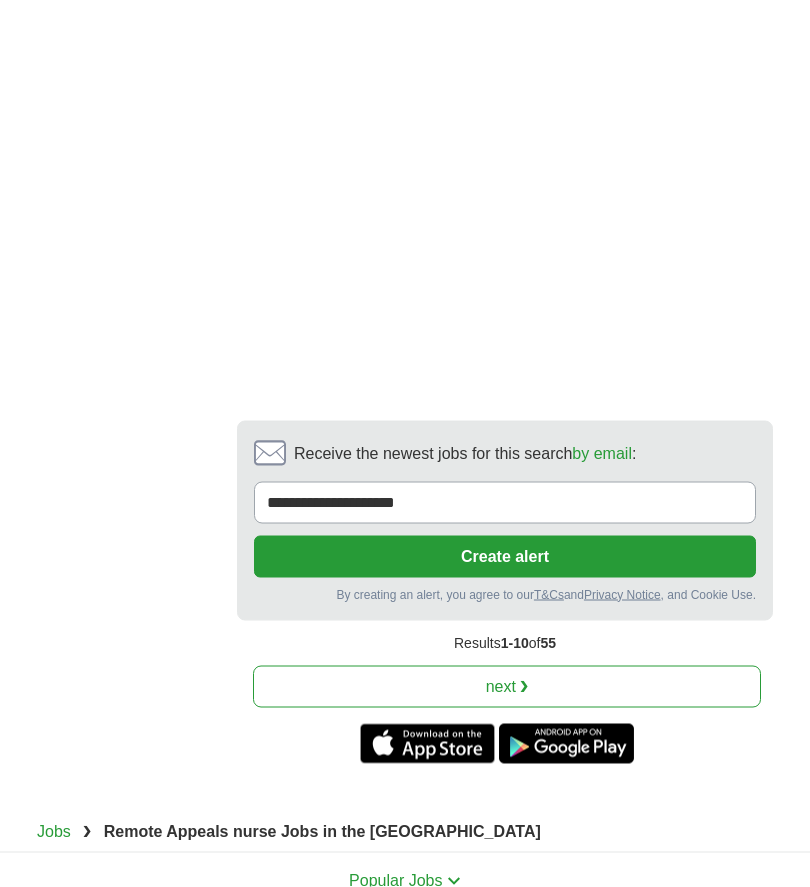 click on "next ❯" at bounding box center [507, 687] 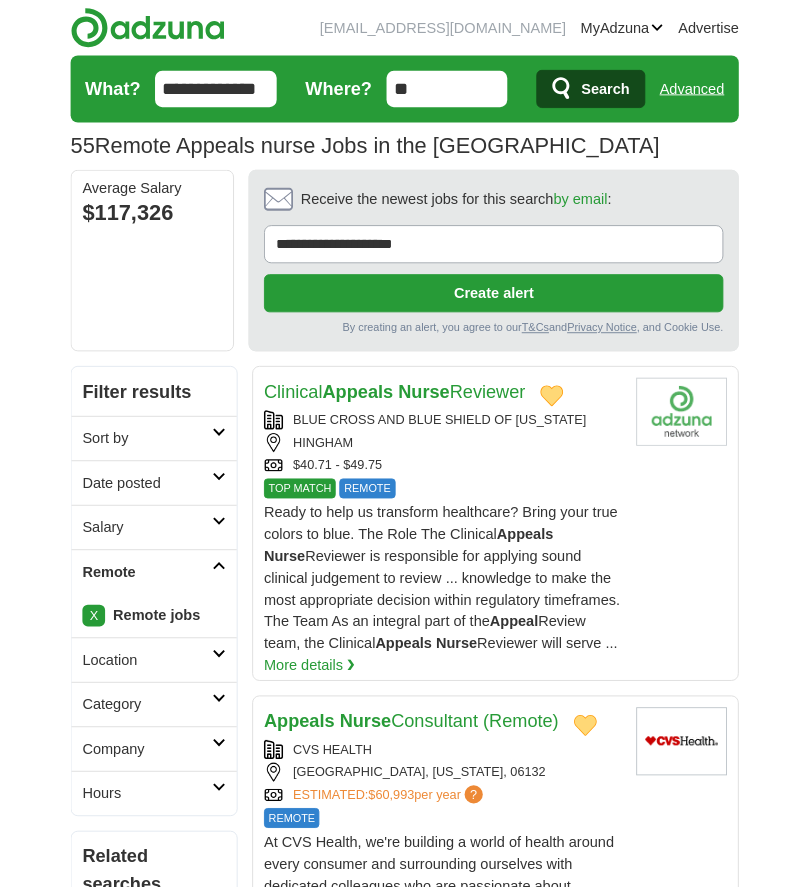 scroll, scrollTop: 0, scrollLeft: 0, axis: both 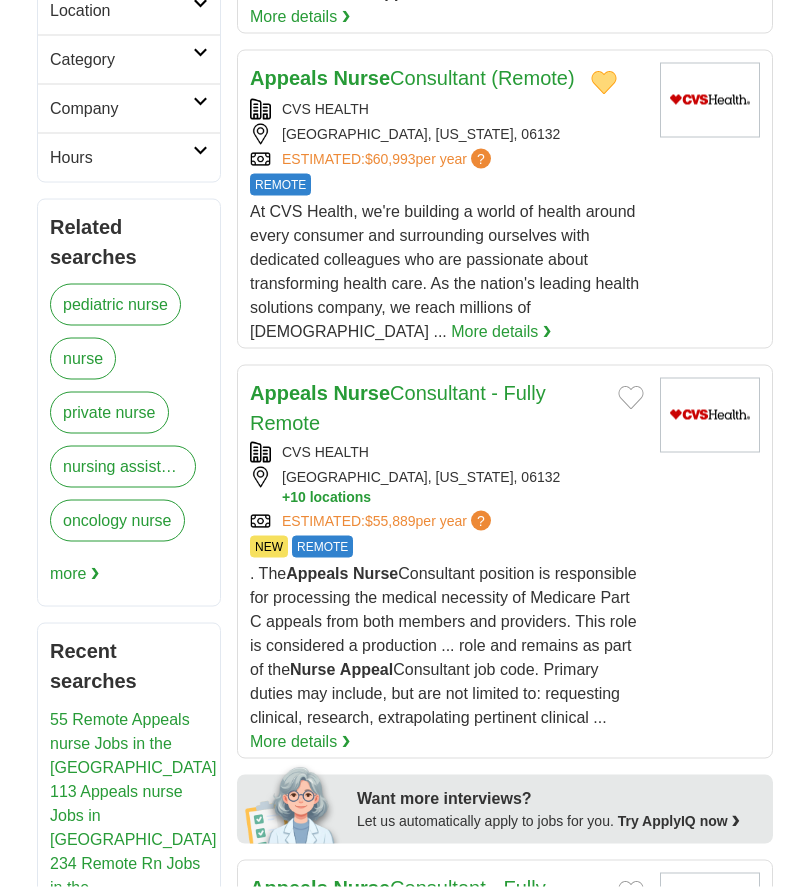 click at bounding box center (631, 398) 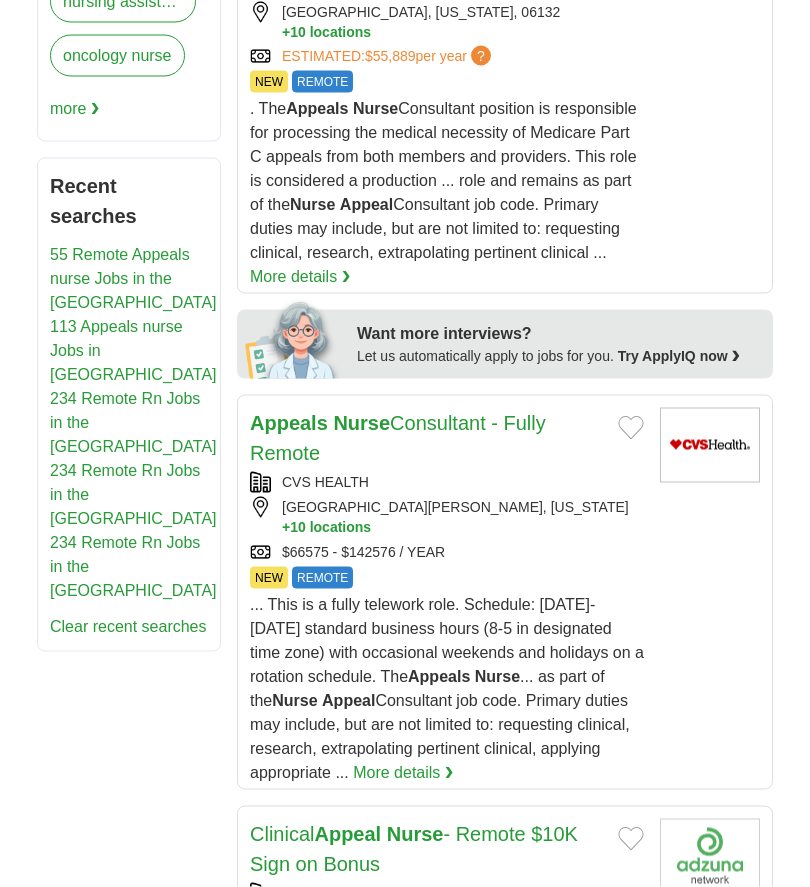 scroll, scrollTop: 1167, scrollLeft: 0, axis: vertical 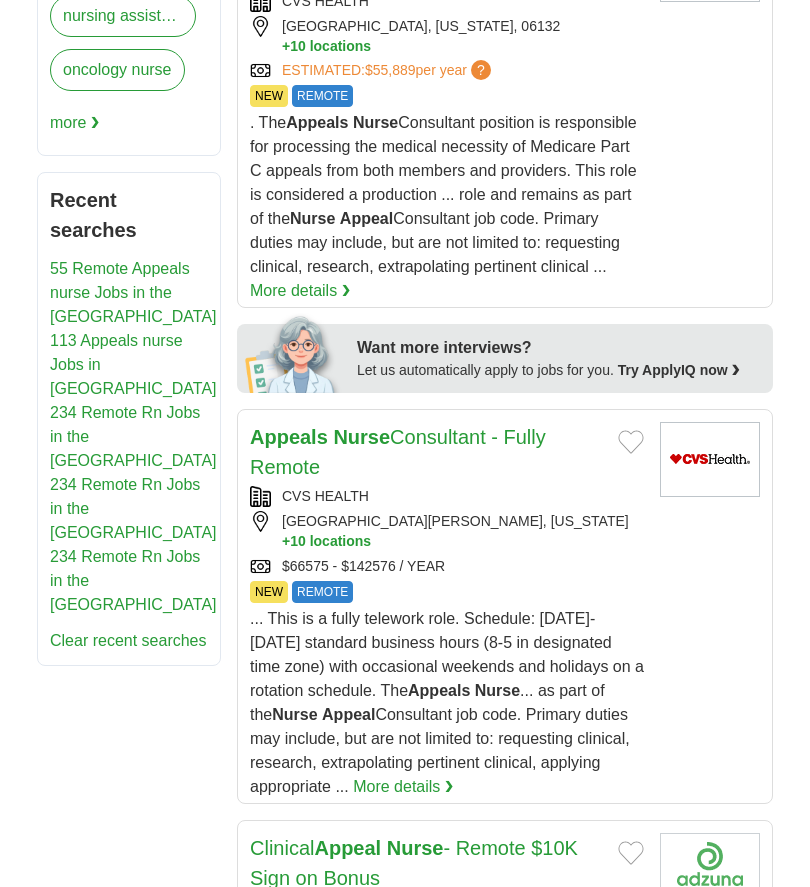 click on "...  This is a fully telework role. Schedule: Monday- Friday standard business hours (8-5 in designated time zone) with occasional weekends and holidays on a rotation schedule. The  Appeals   Nurse  ...  as part of the  Nurse   Appeal  Consultant job code. Primary duties may include, but are not limited to: requesting clinical, research, extrapolating pertinent clinical, applying appropriate ..." at bounding box center [447, 702] 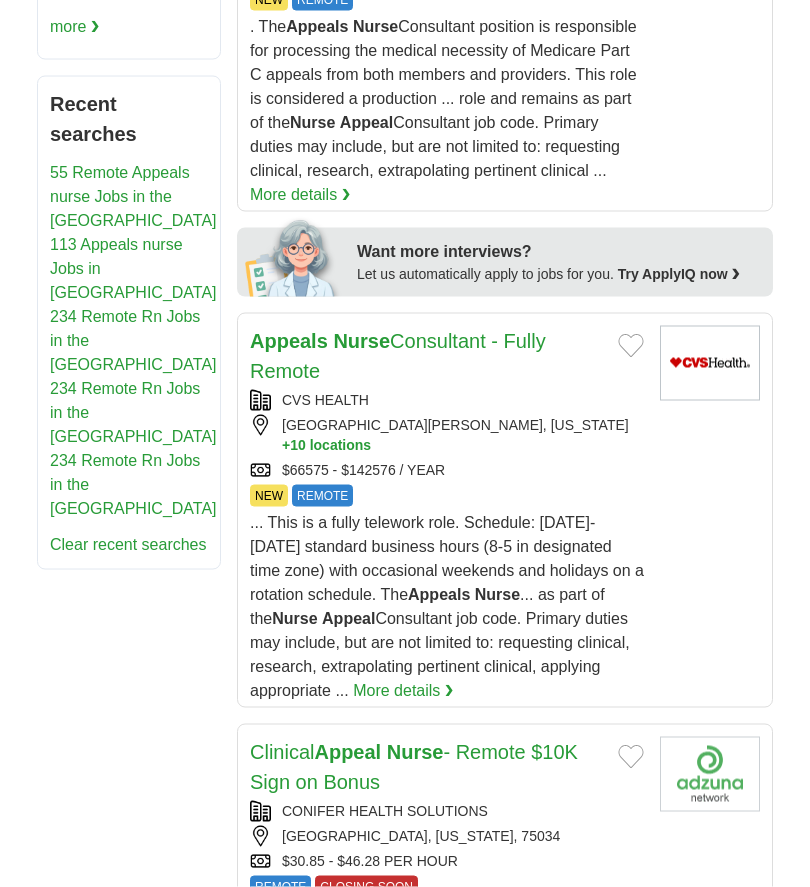 scroll, scrollTop: 1265, scrollLeft: 0, axis: vertical 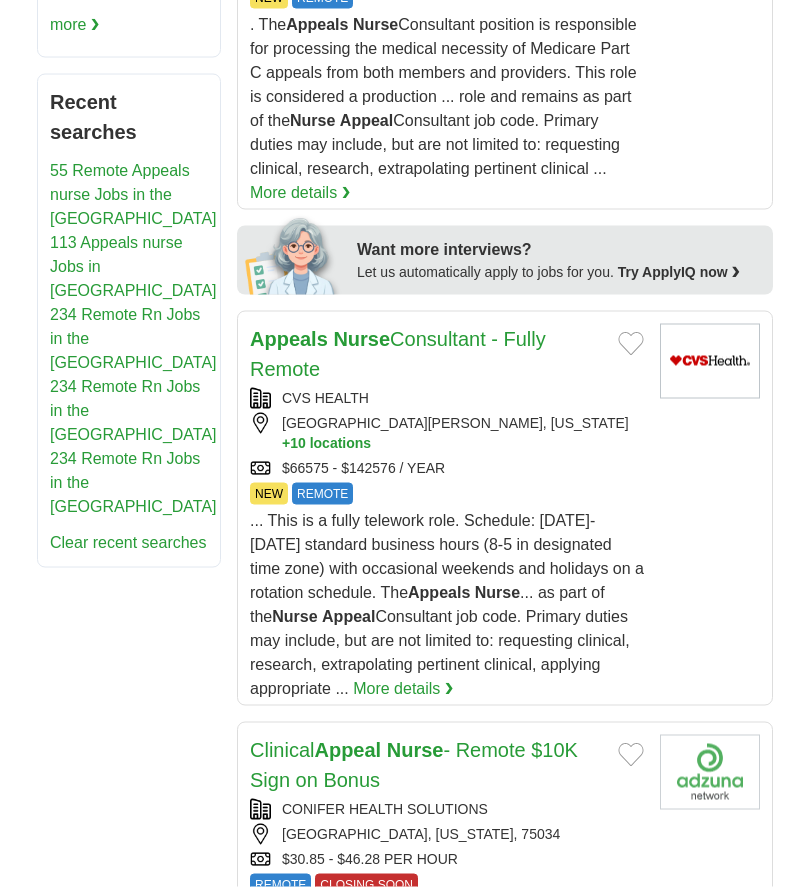 click at bounding box center [631, 344] 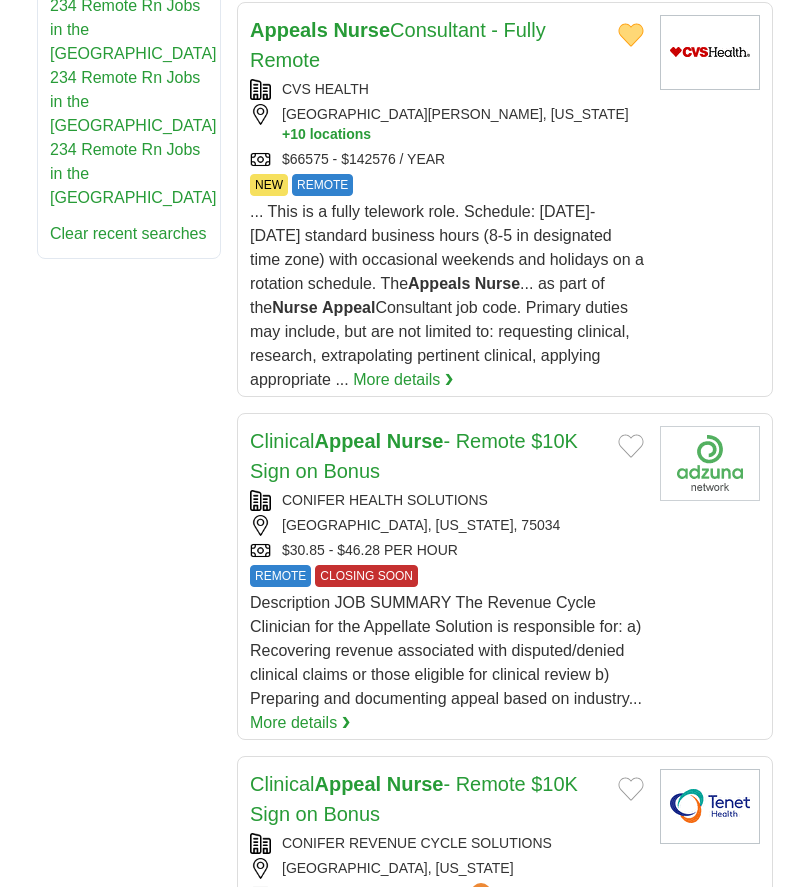 scroll, scrollTop: 1577, scrollLeft: 0, axis: vertical 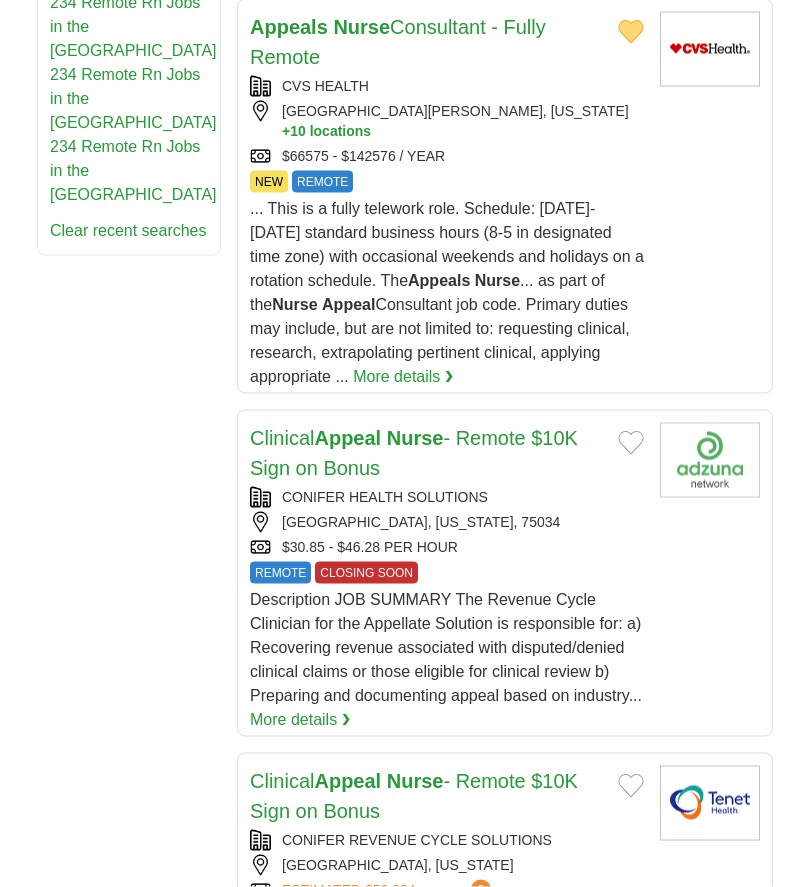 click at bounding box center (631, 443) 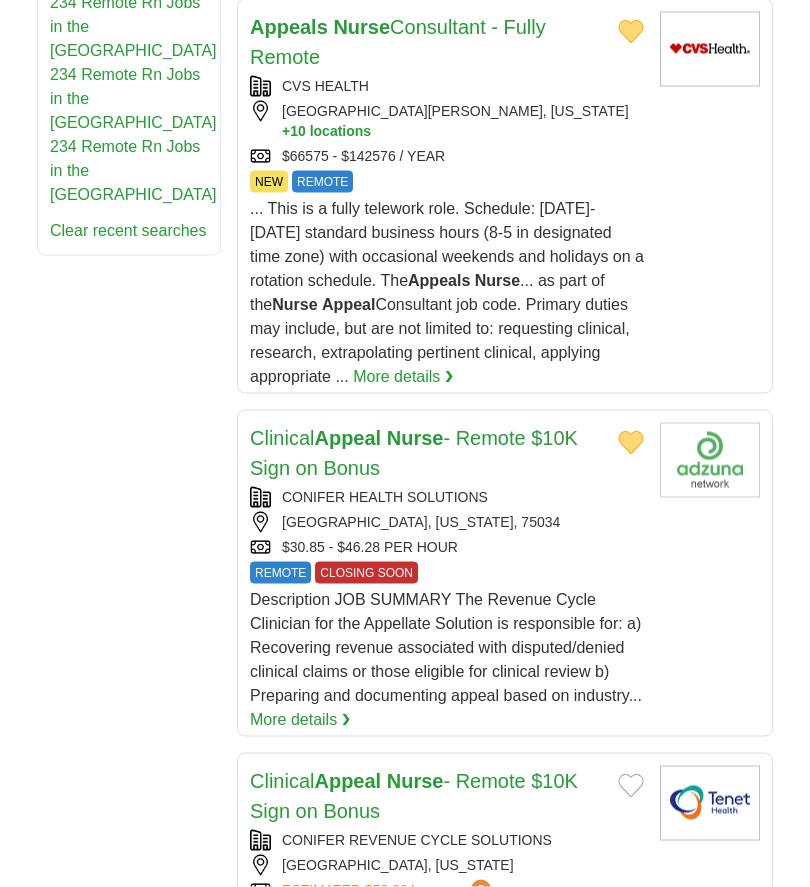 click on "Clinical  Appeal   Nurse  - Remote $10K Sign on Bonus
CONIFER HEALTH SOLUTIONS
FRISCO, TEXAS, 75034
$30.85 - $46.28 PER HOUR
REMOTE CLOSING SOON
REMOTE CLOSING SOON
More details ❯
more locations:" at bounding box center (505, 573) 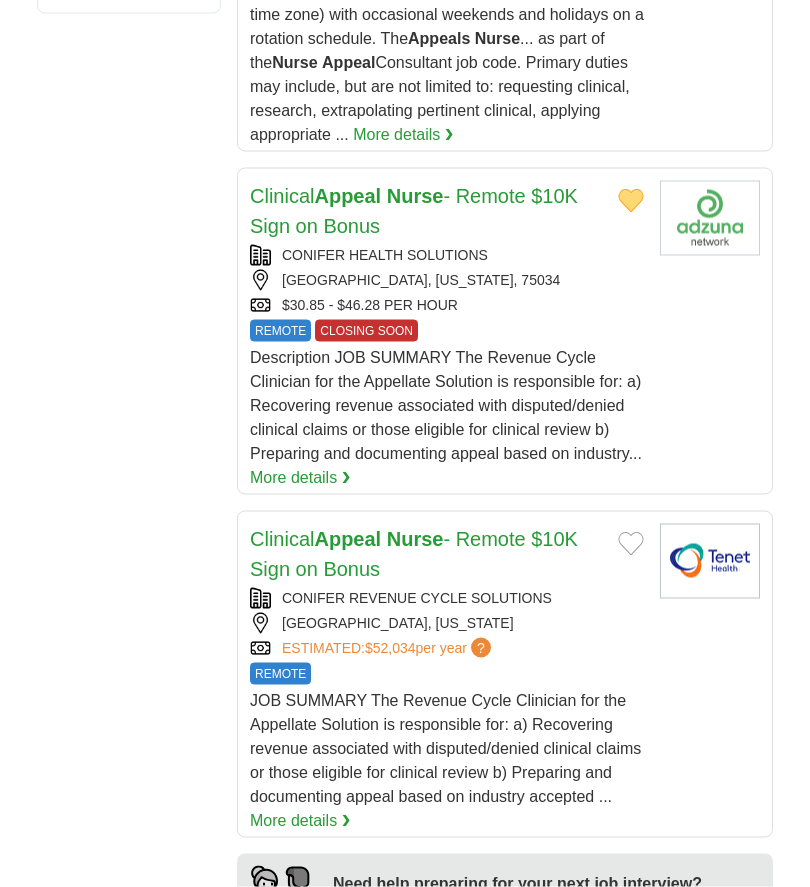 scroll, scrollTop: 1825, scrollLeft: 0, axis: vertical 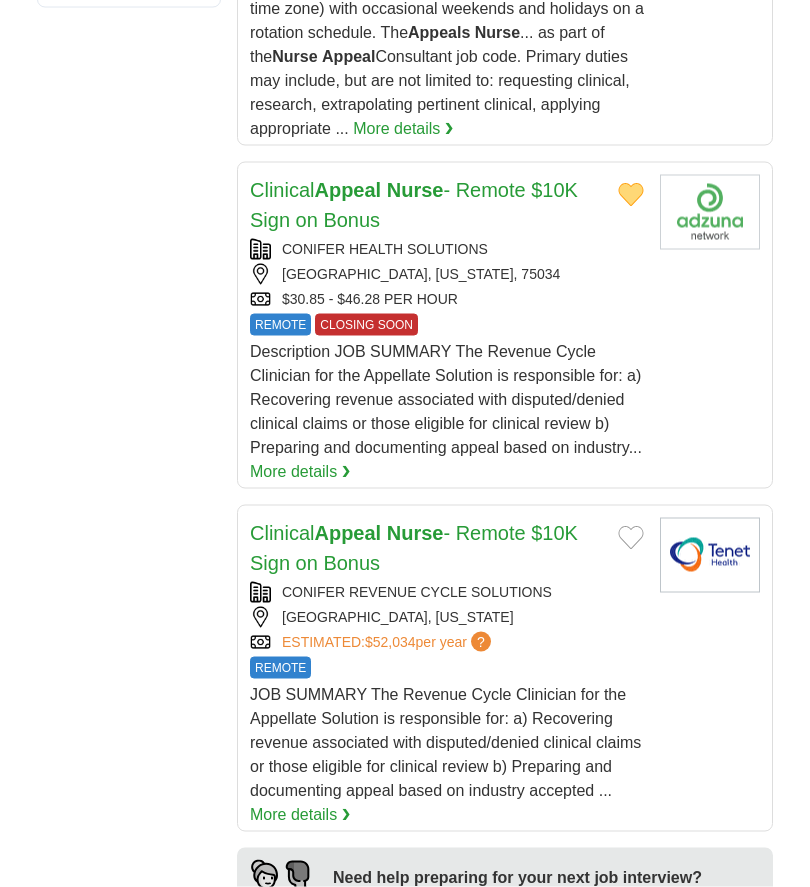 click on "Clinical  Appeal   Nurse  - Remote $10K Sign on Bonus" at bounding box center (447, 205) 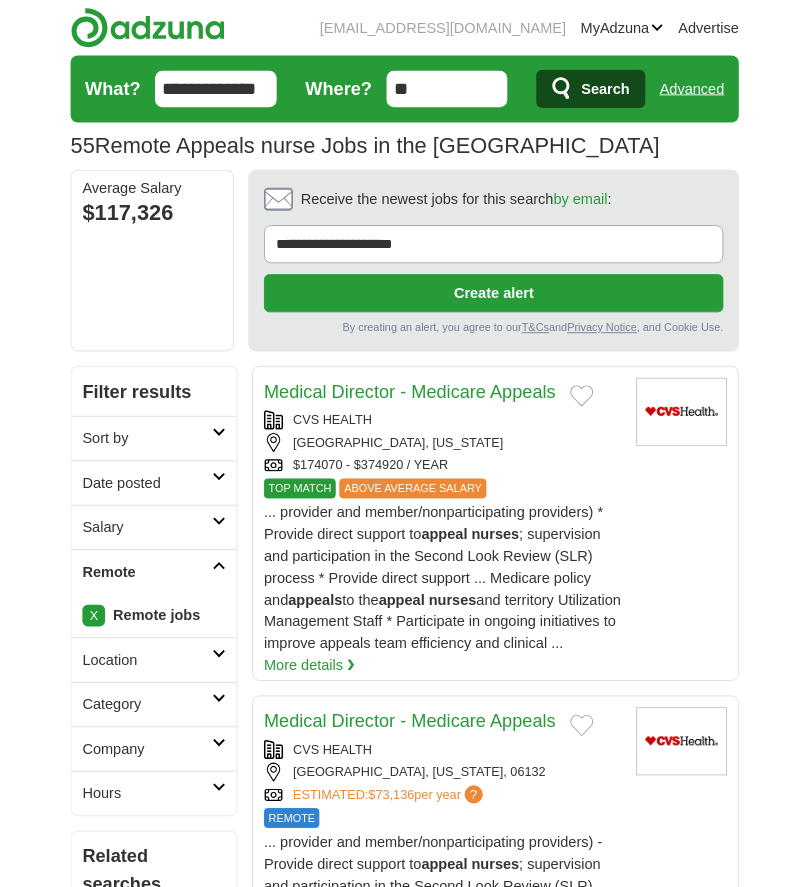 scroll, scrollTop: 0, scrollLeft: 0, axis: both 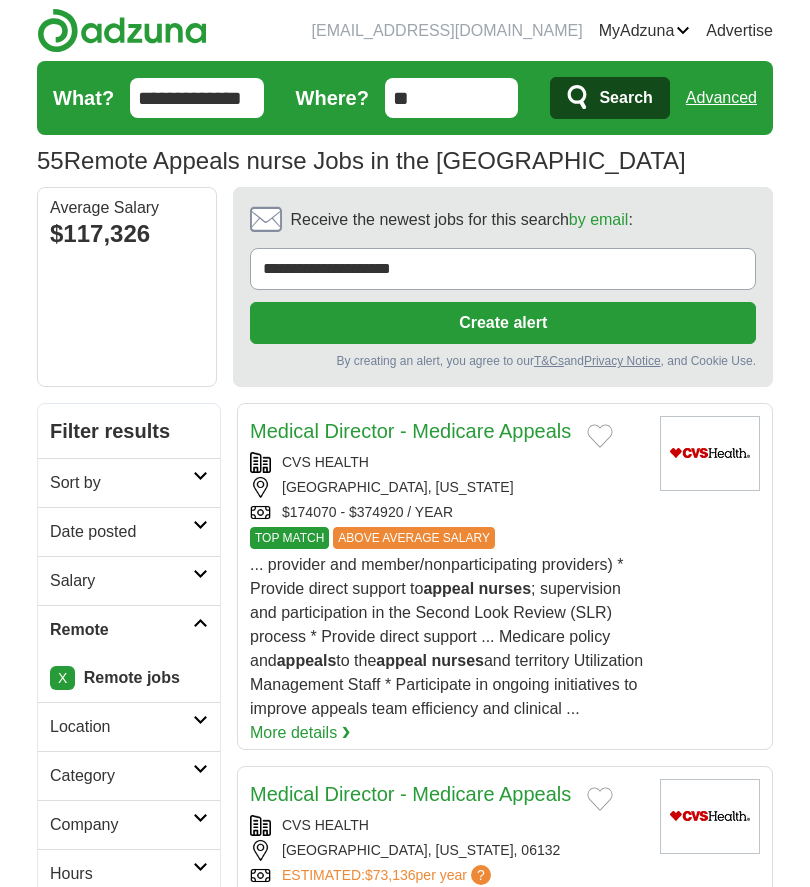 click on "...  provider and member/nonparticipating providers) * Provide direct support to  appeal   nurses ; supervision and participation in the Second Look Review (SLR) process * Provide direct support ...  Medicare policy and  appeals  to the  appeal   nurses  and territory Utilization Management Staff * Participate in ongoing initiatives to improve appeals team efficiency and clinical ...
More details ❯" at bounding box center (447, 649) 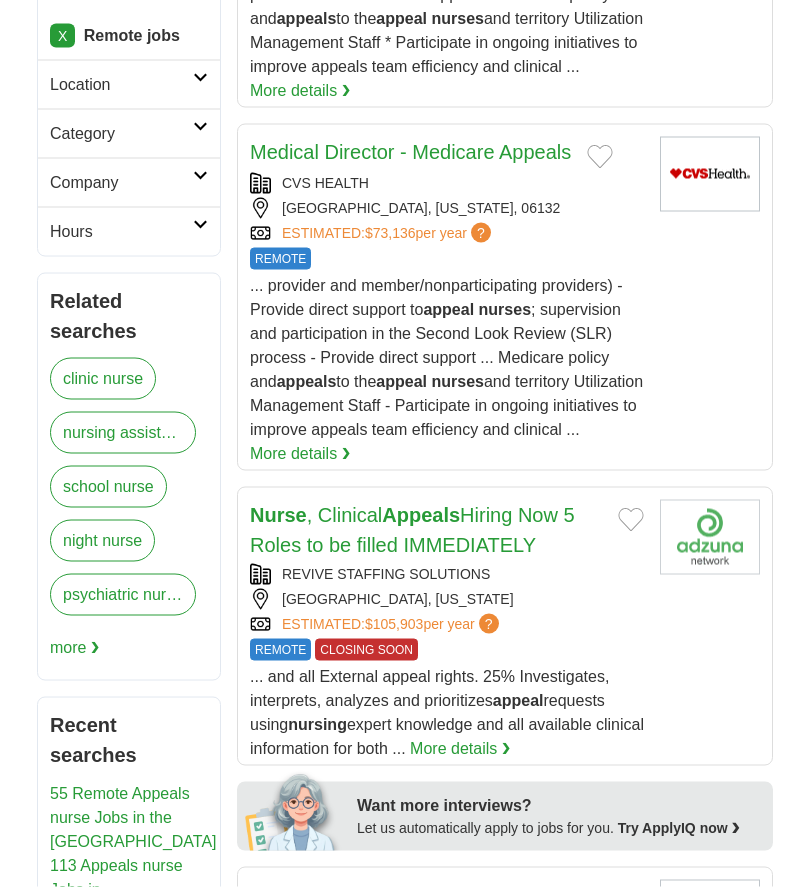 scroll, scrollTop: 643, scrollLeft: 0, axis: vertical 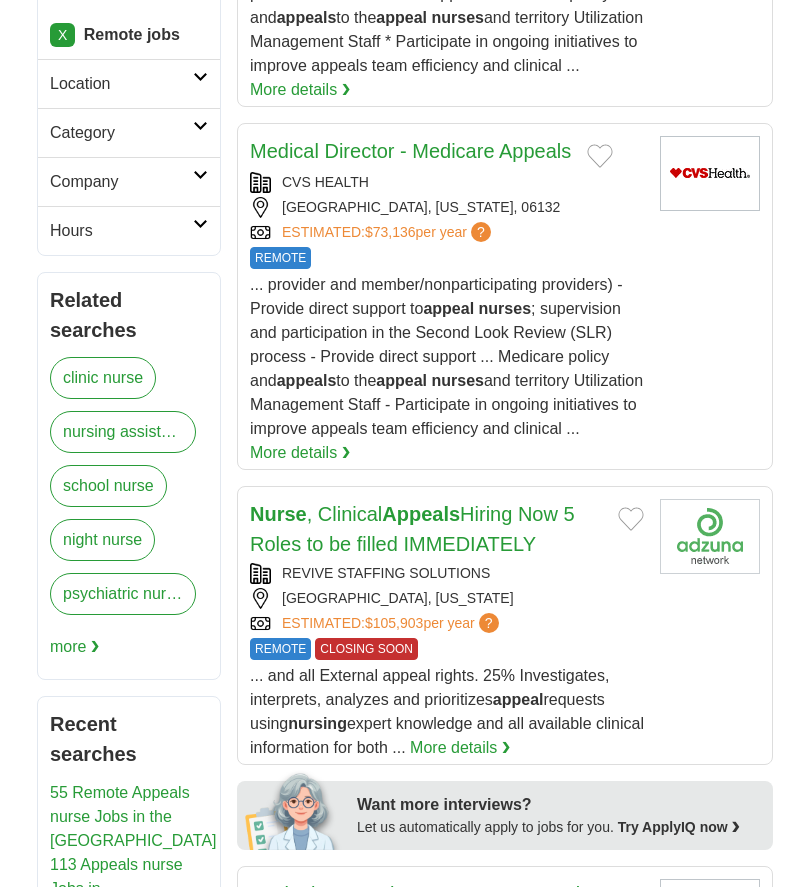 click on "Nurse , Clinical  Appeals  Hiring Now 5 Roles to be filled IMMEDIATELY" at bounding box center (412, 529) 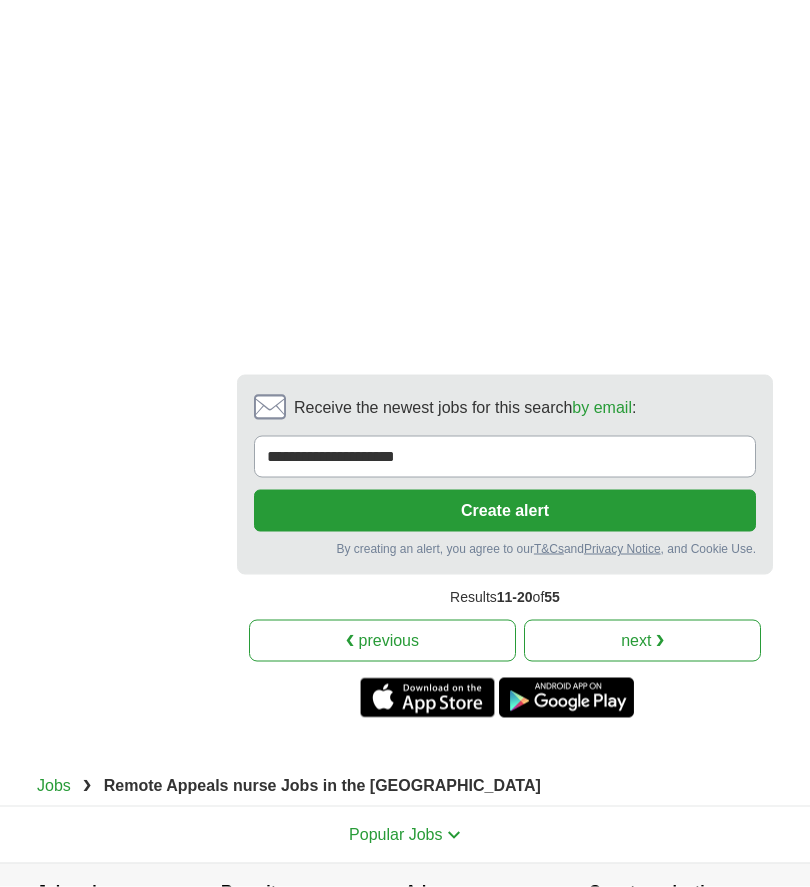 scroll, scrollTop: 4598, scrollLeft: 0, axis: vertical 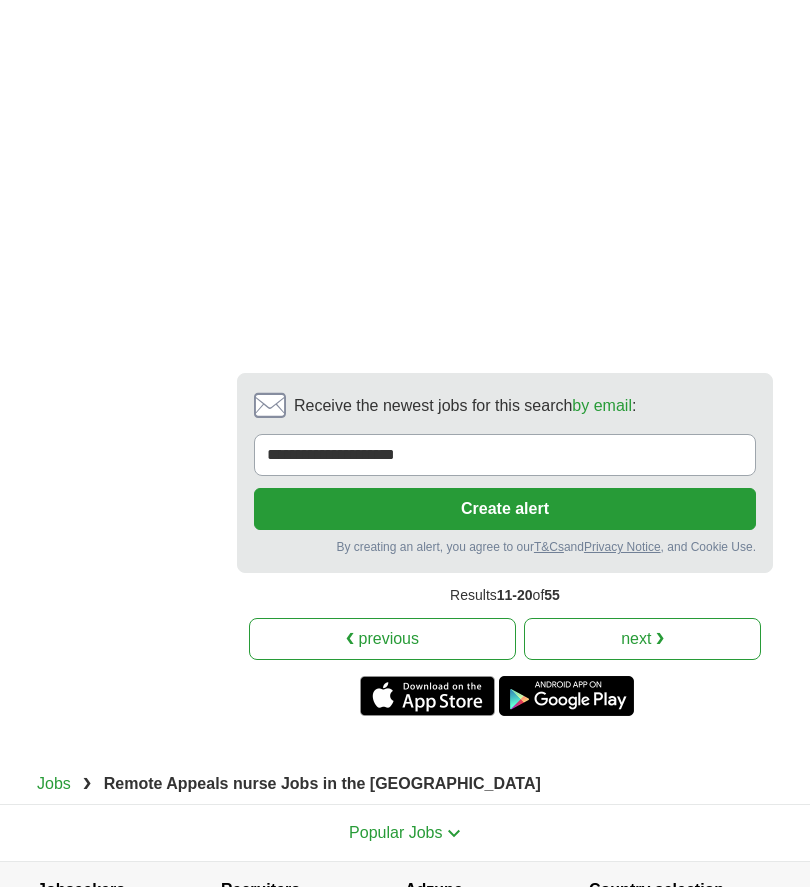 click on "next ❯" at bounding box center [642, 639] 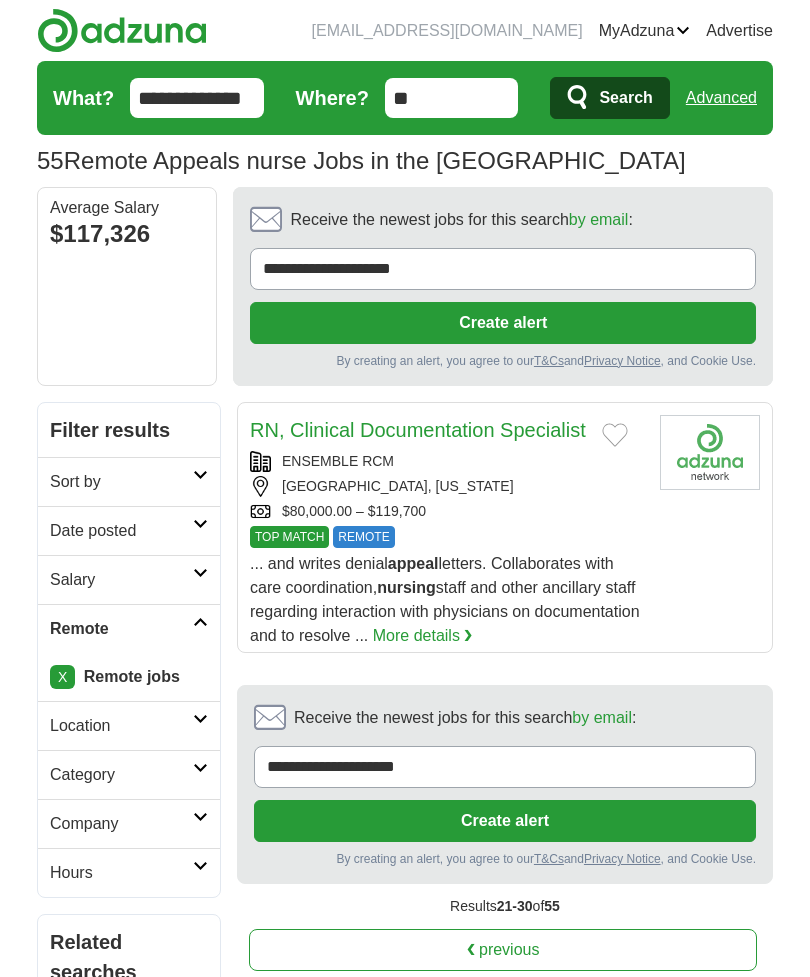 scroll, scrollTop: 0, scrollLeft: 0, axis: both 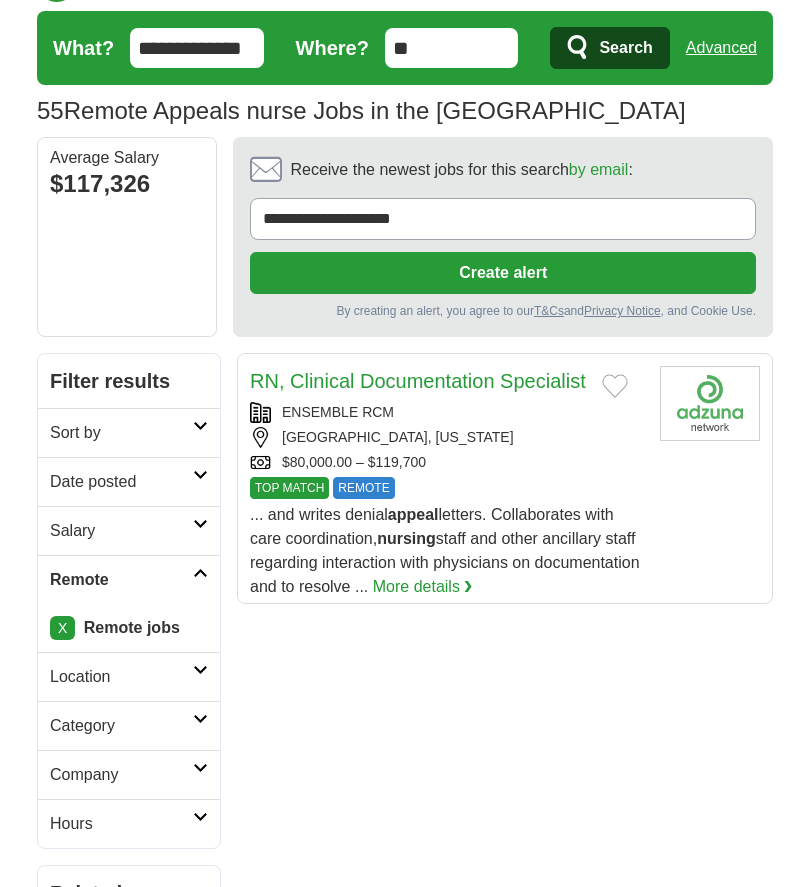 click on "TOP MATCH REMOTE" at bounding box center (447, 488) 